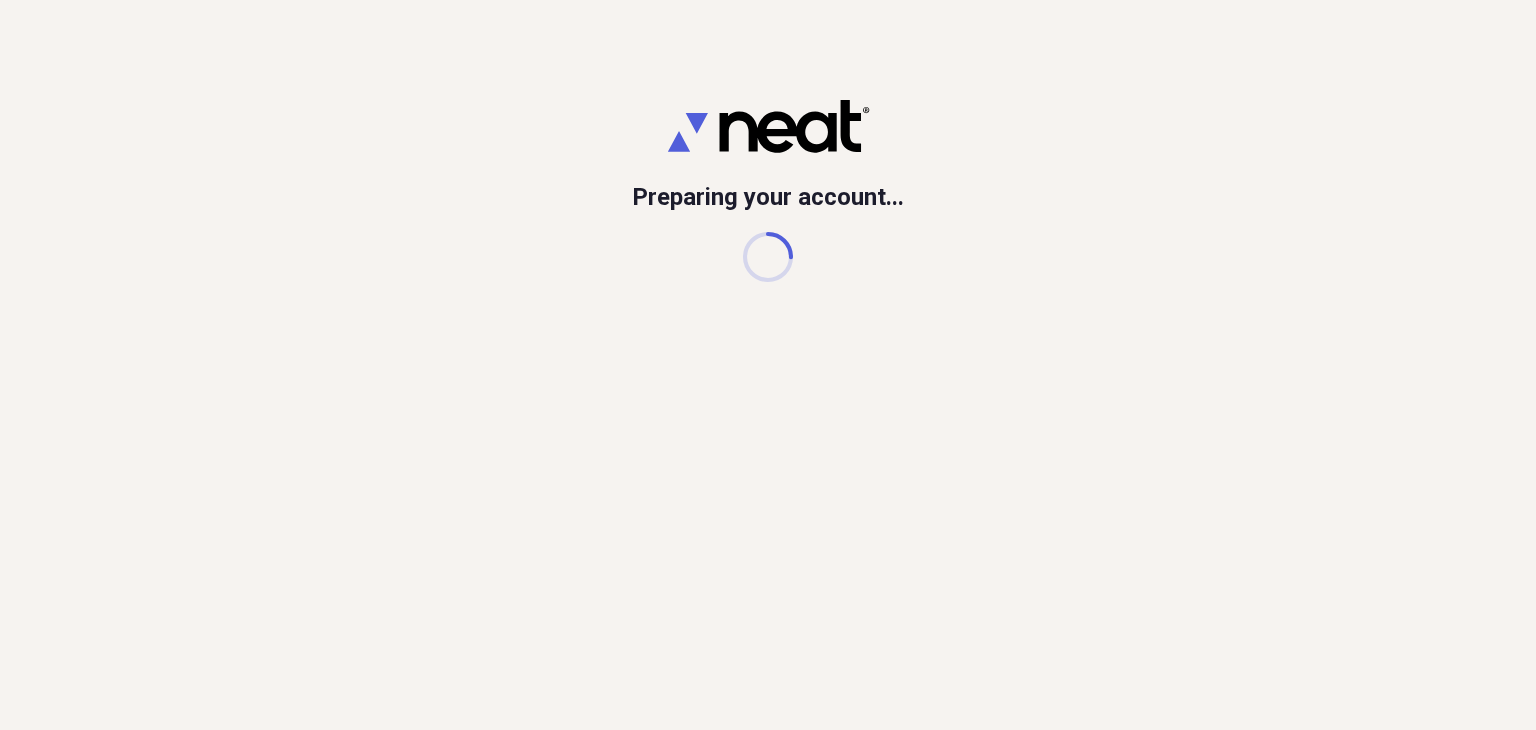 scroll, scrollTop: 0, scrollLeft: 0, axis: both 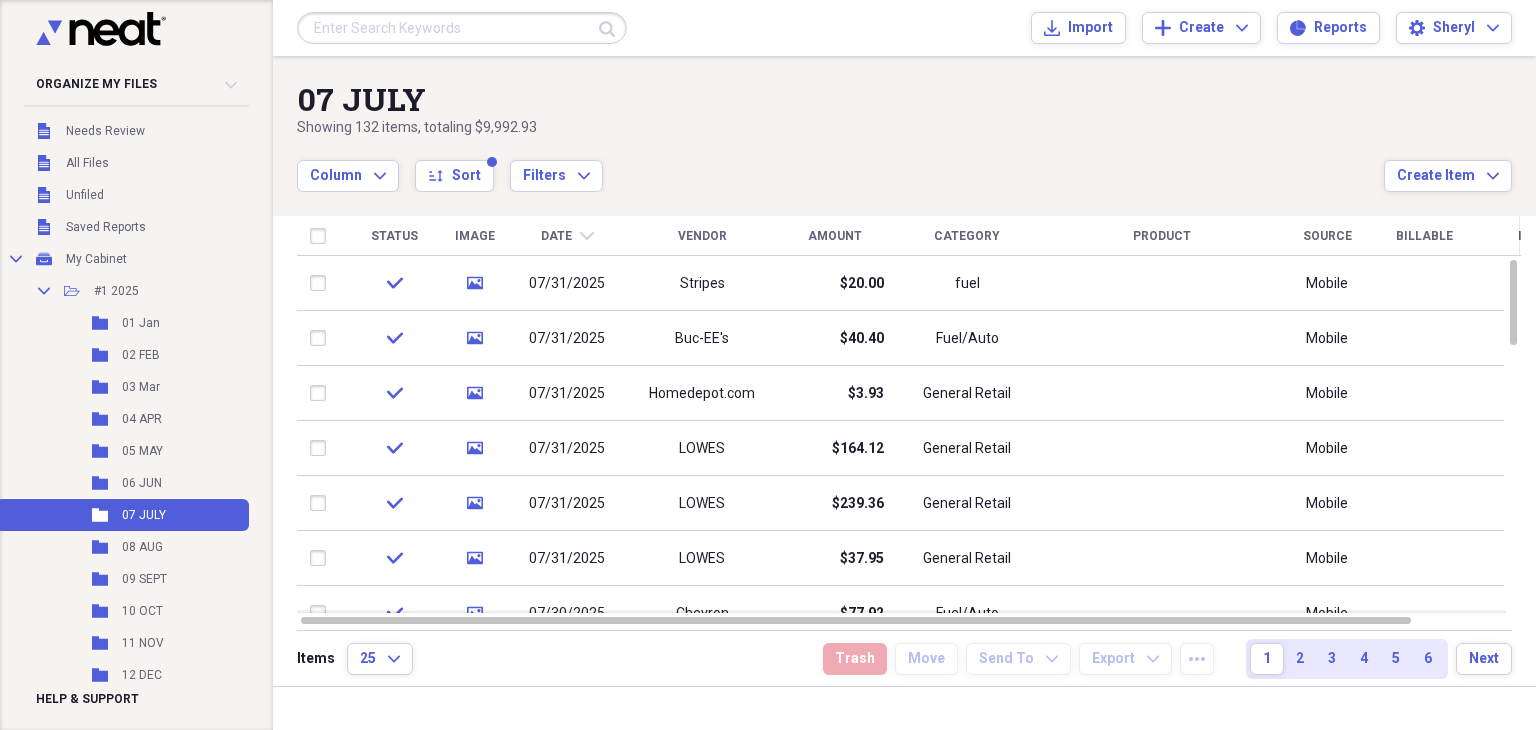 click on "Folder 05 MAY Add Folder" at bounding box center [122, 451] 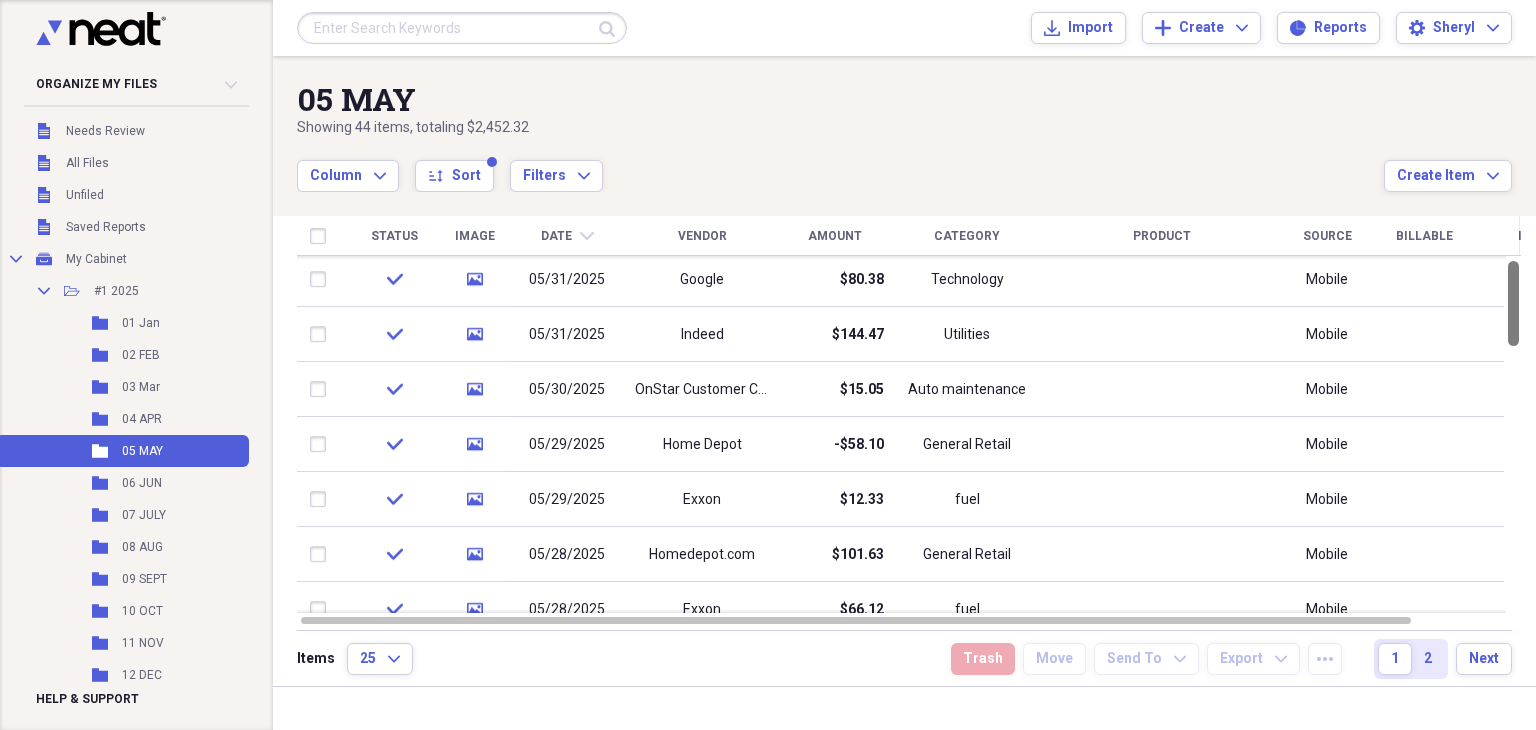 drag, startPoint x: 1527, startPoint y: 301, endPoint x: 1529, endPoint y: 280, distance: 21.095022 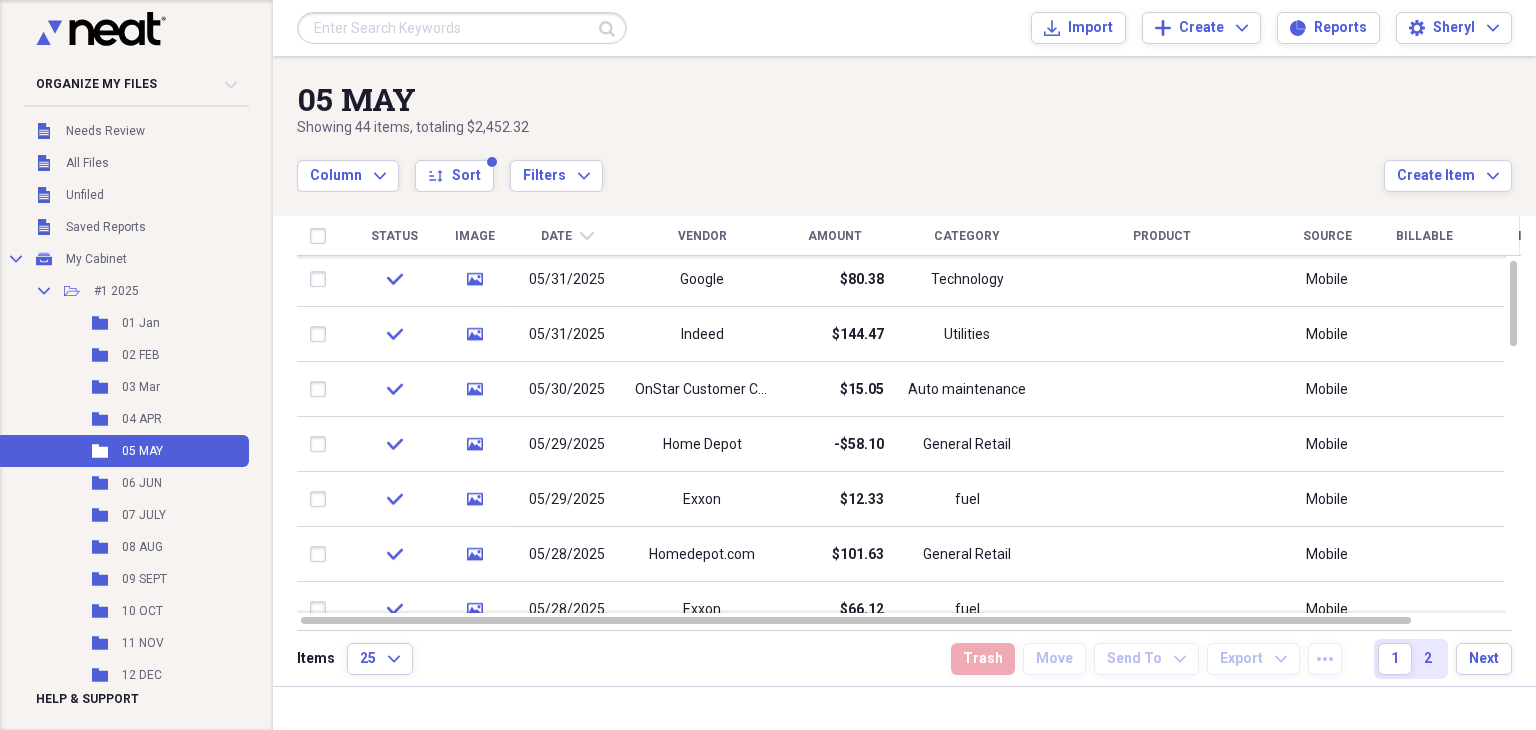 click on "06 JUN" at bounding box center [142, 483] 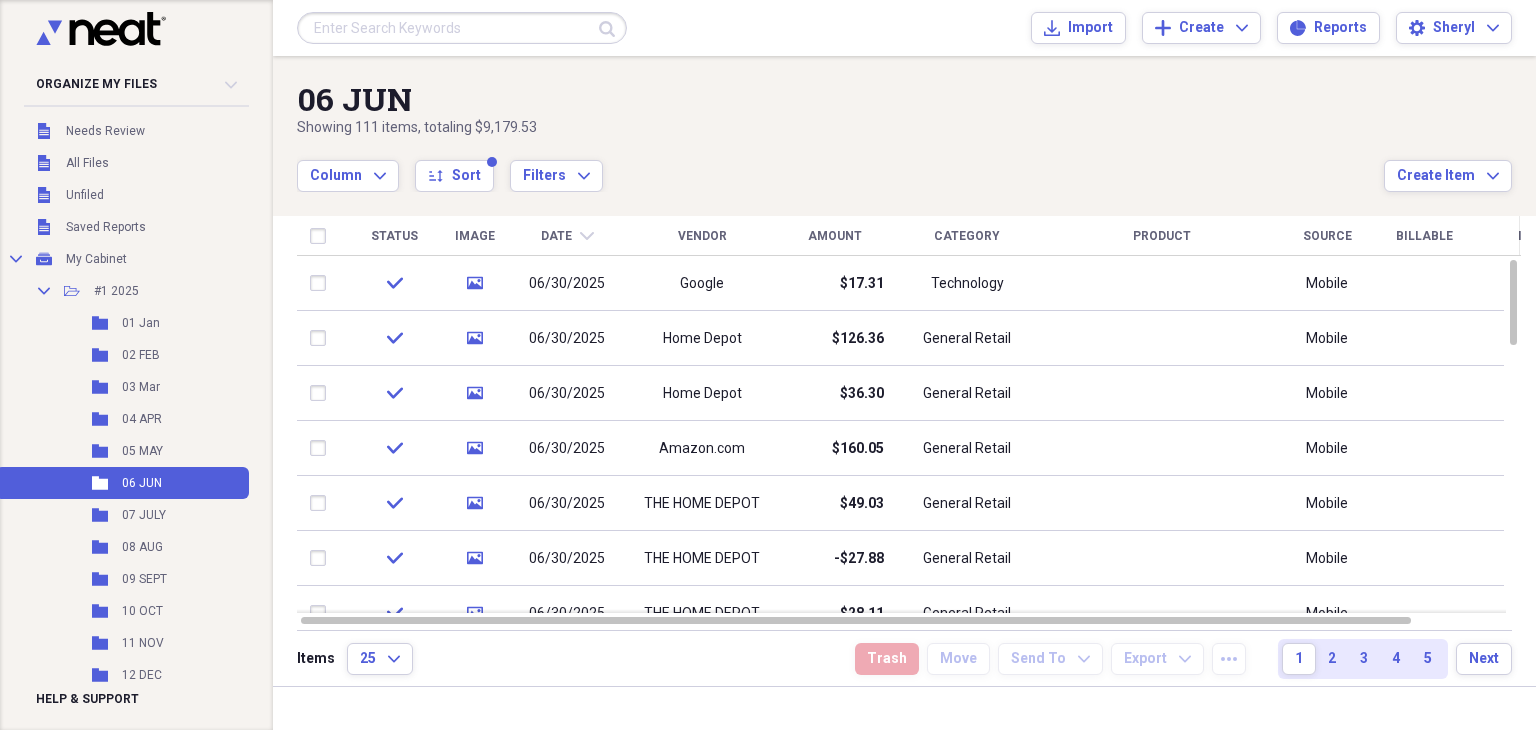 click on "Date chevron-down" at bounding box center (567, 236) 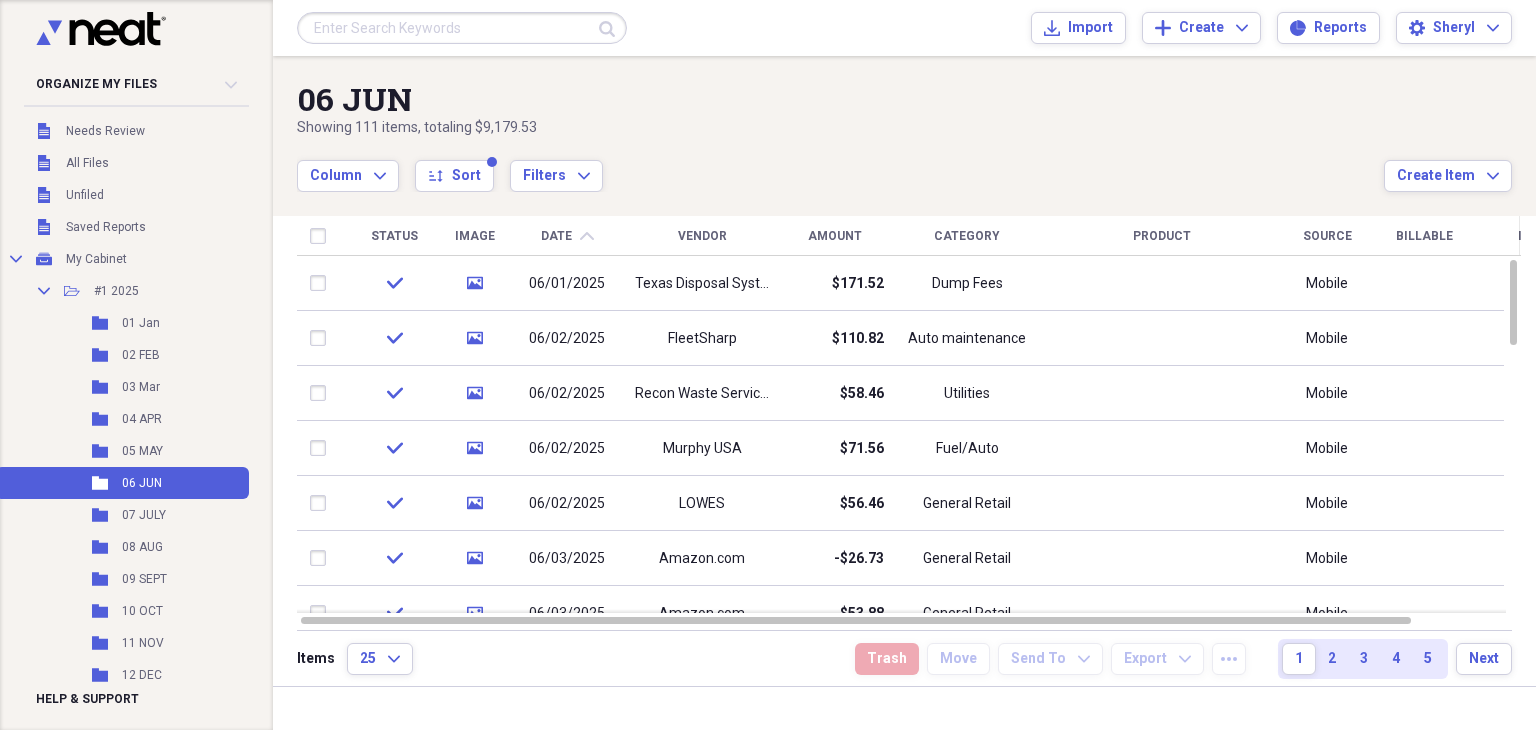 click on "3" at bounding box center (1364, 659) 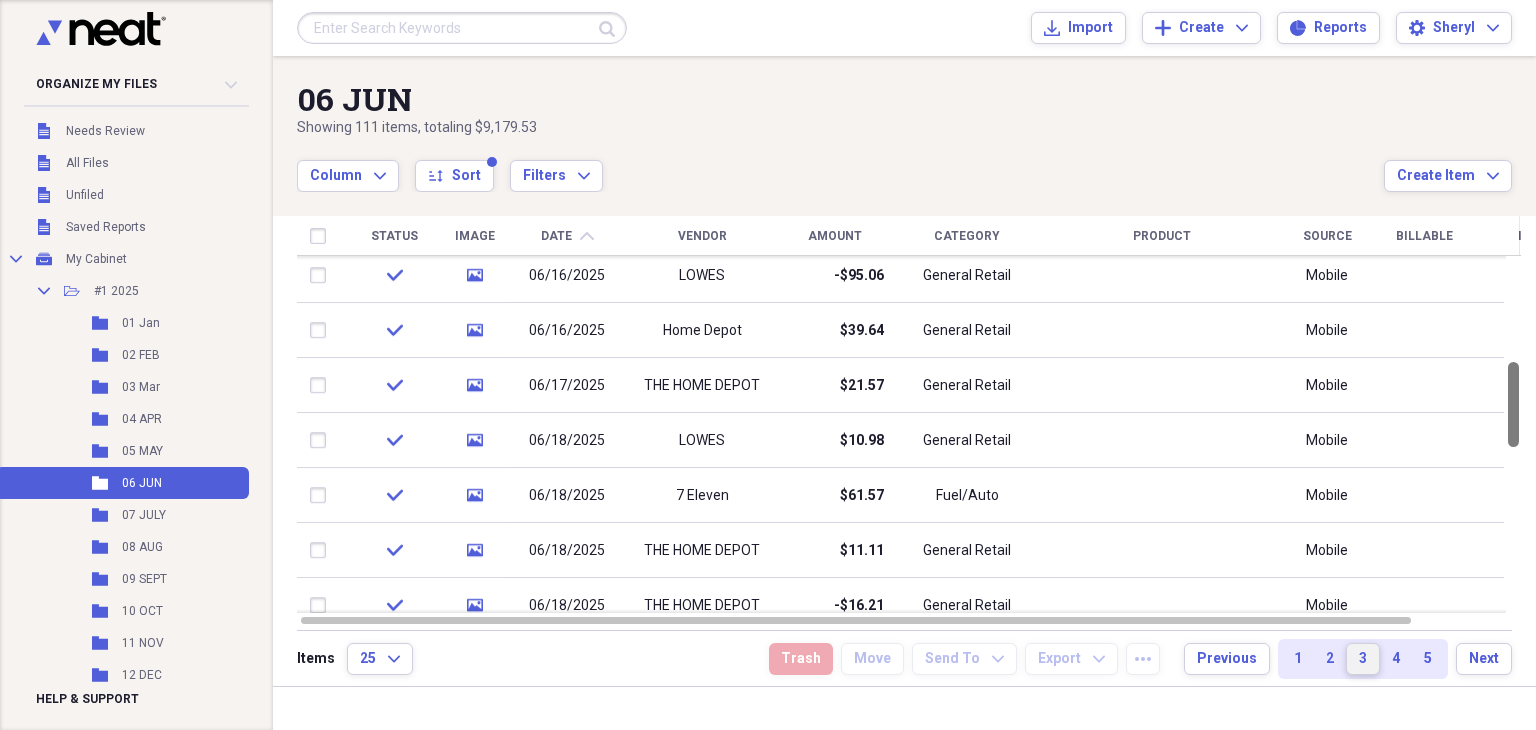 drag, startPoint x: 1528, startPoint y: 318, endPoint x: 1532, endPoint y: 420, distance: 102.0784 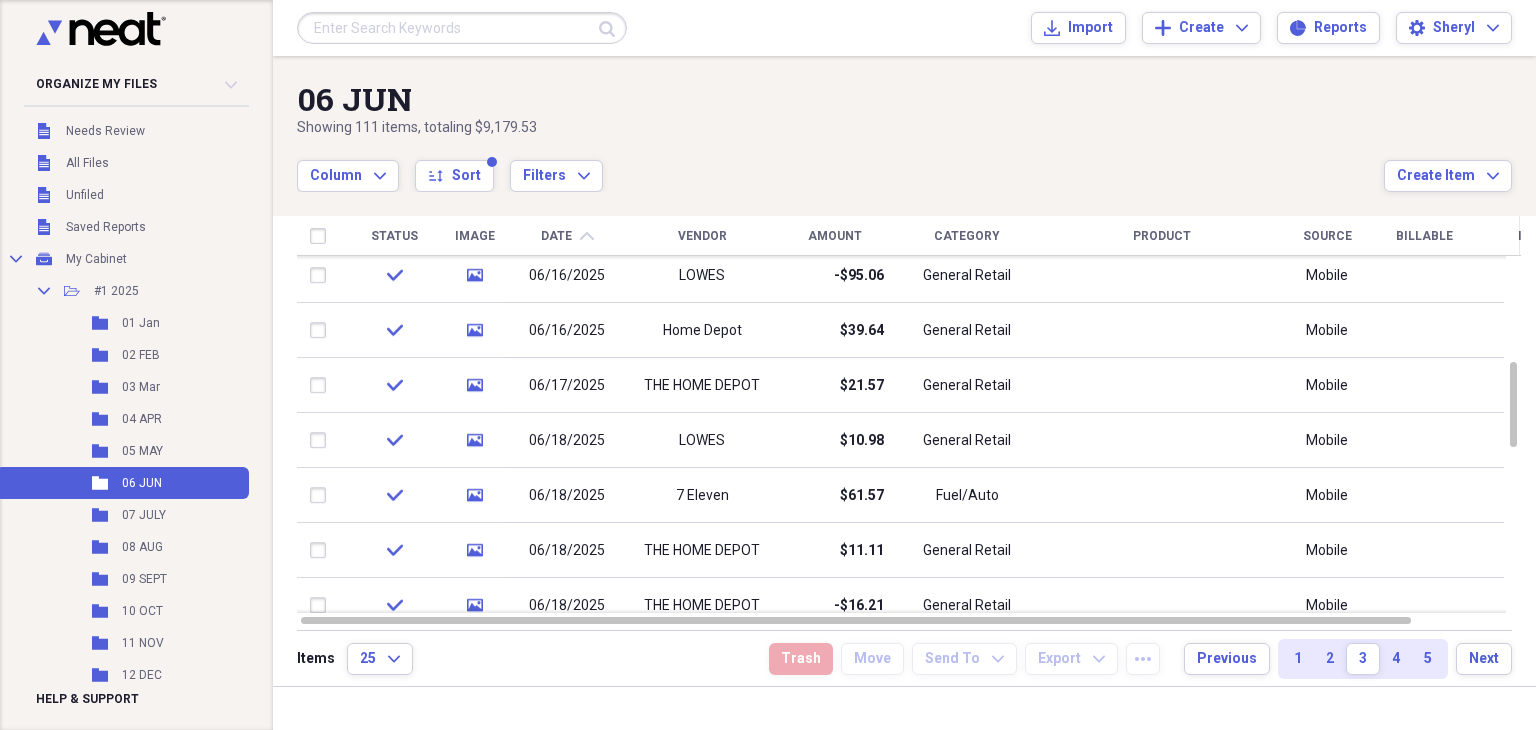 click on "Date chevron-up" at bounding box center (567, 236) 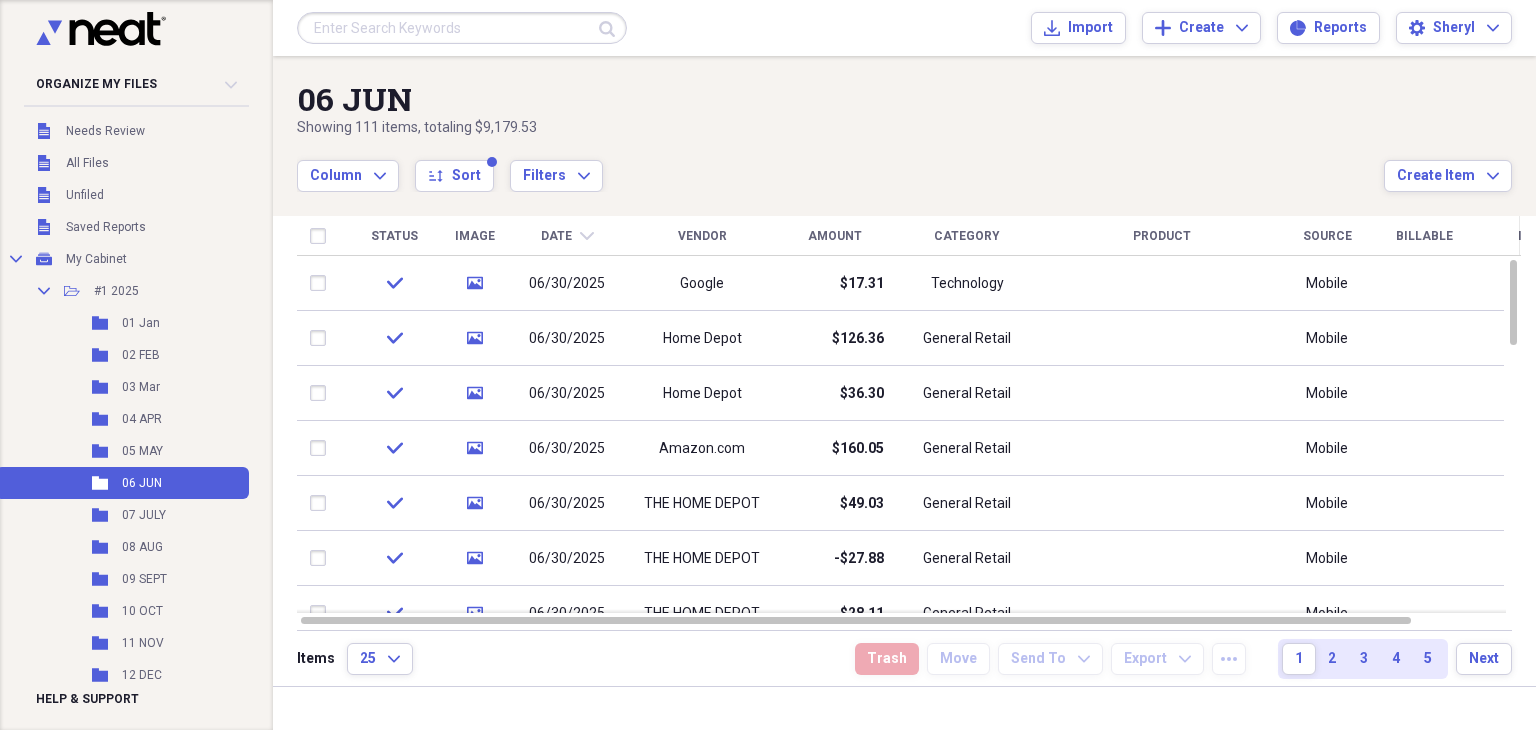 click on "07 JULY" at bounding box center [144, 515] 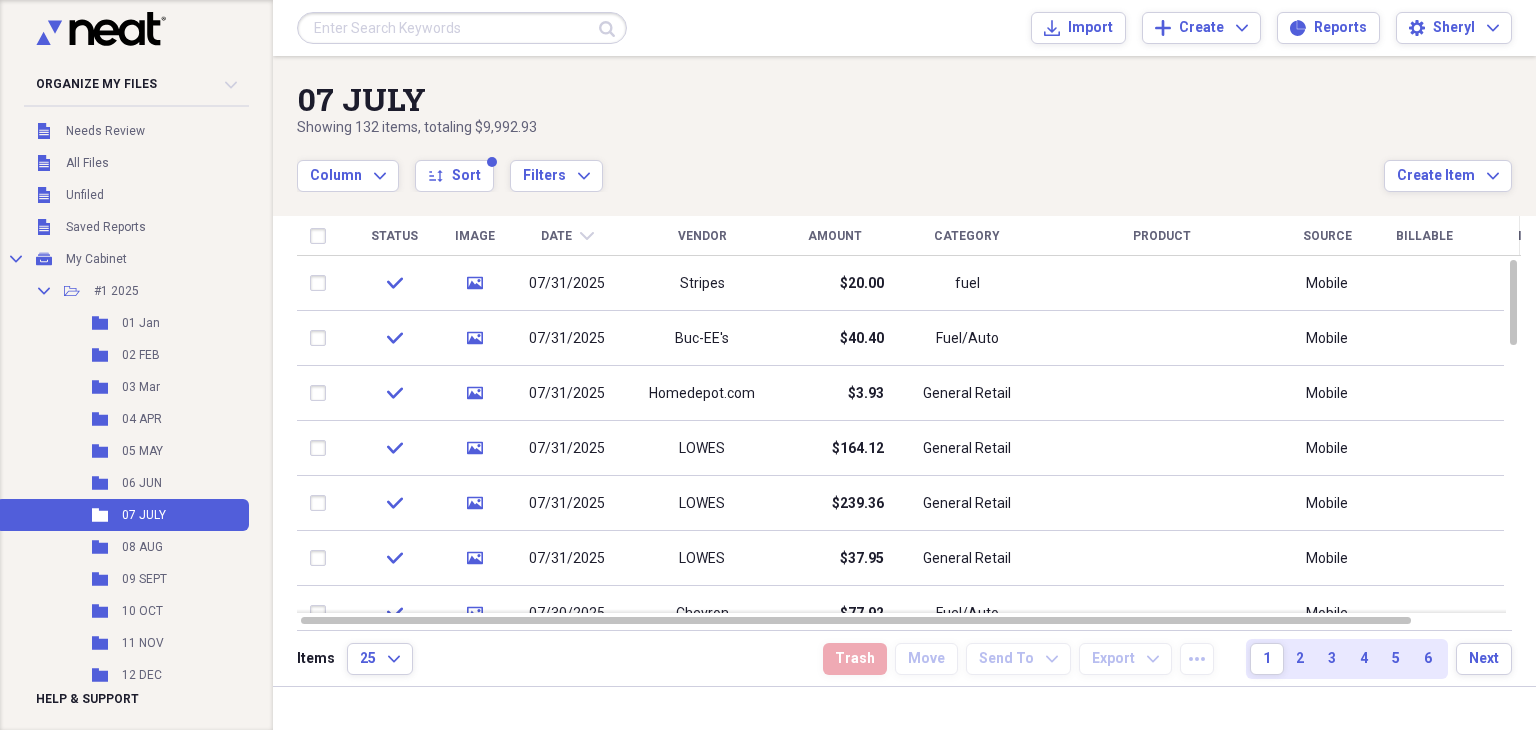 click on "Date chevron-down" at bounding box center (567, 236) 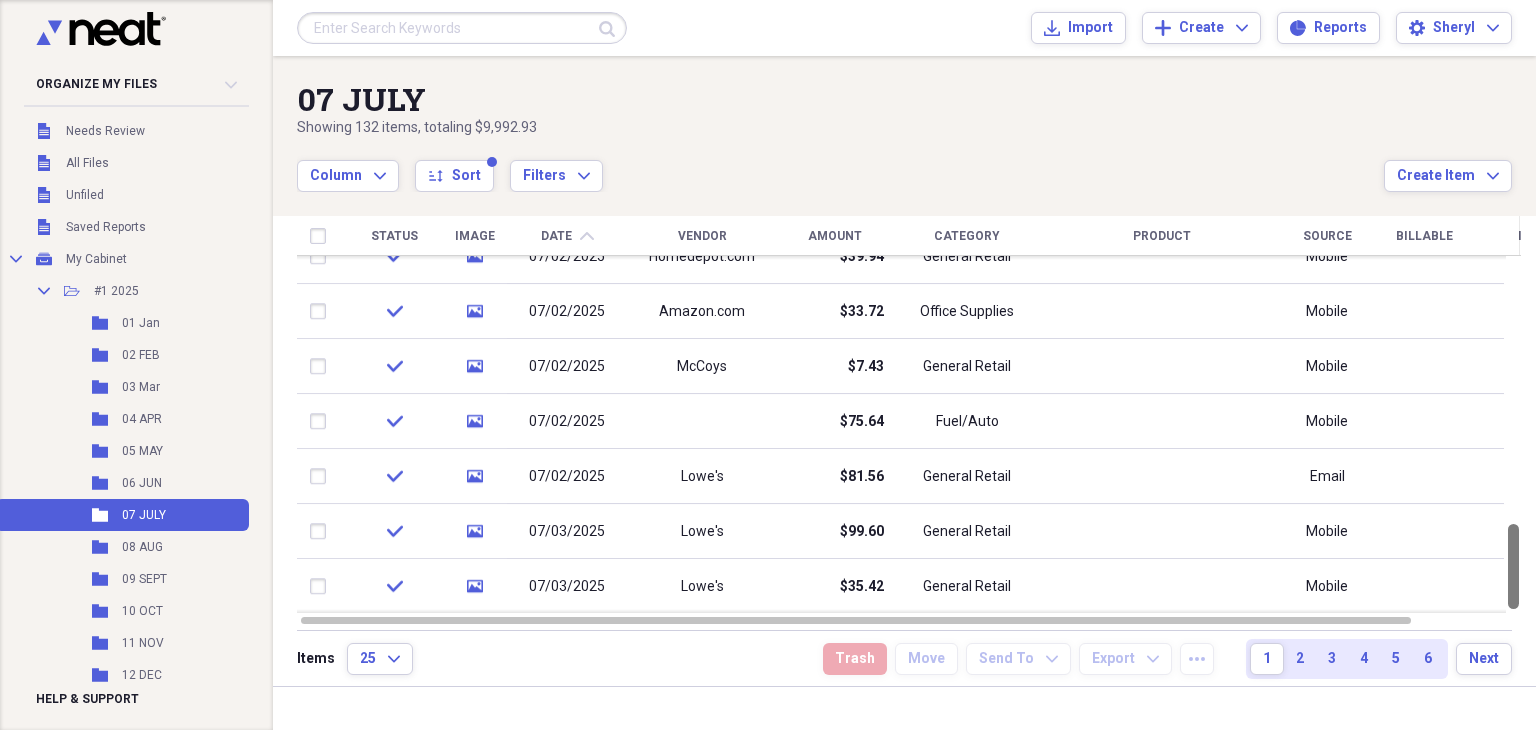 drag, startPoint x: 1528, startPoint y: 276, endPoint x: 1535, endPoint y: 540, distance: 264.09277 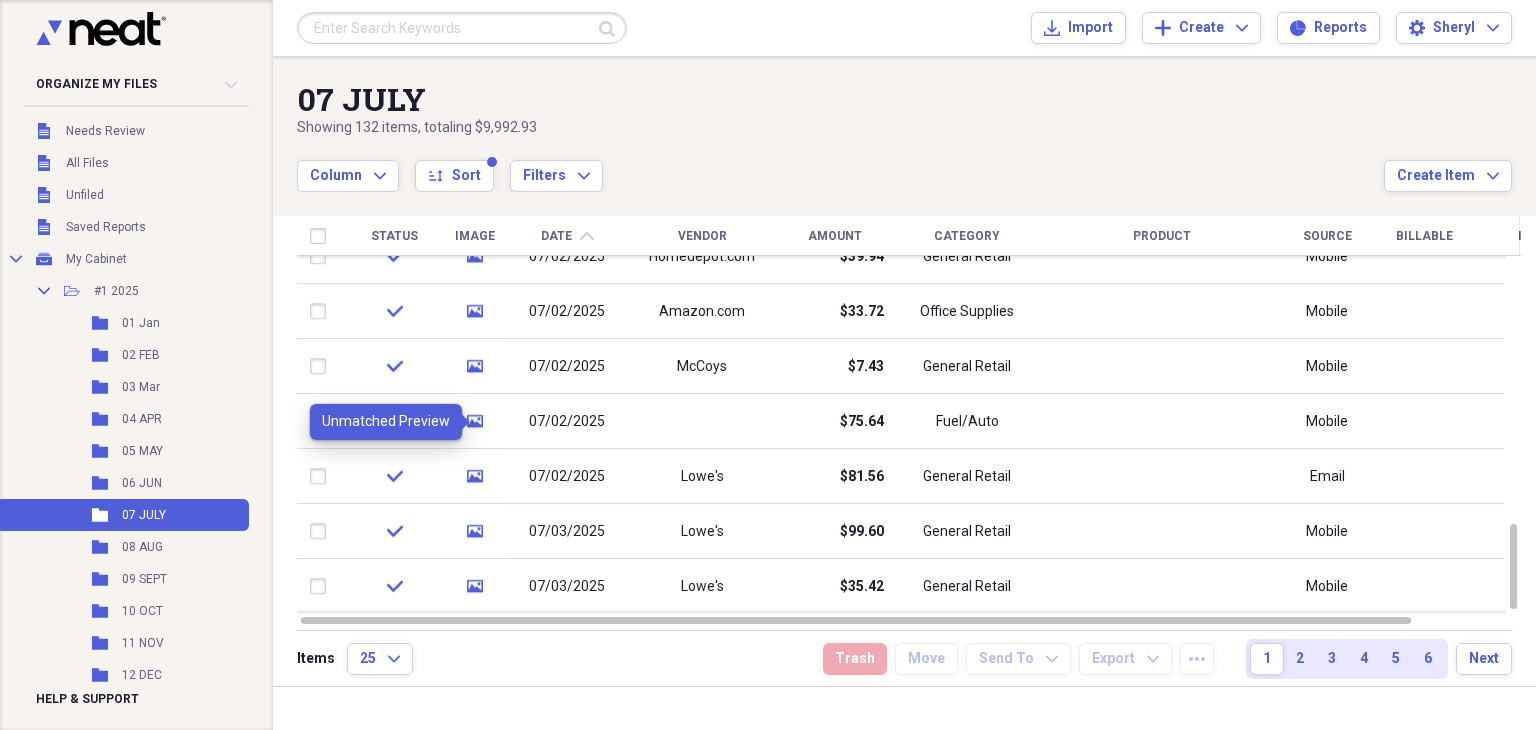 click on "media" 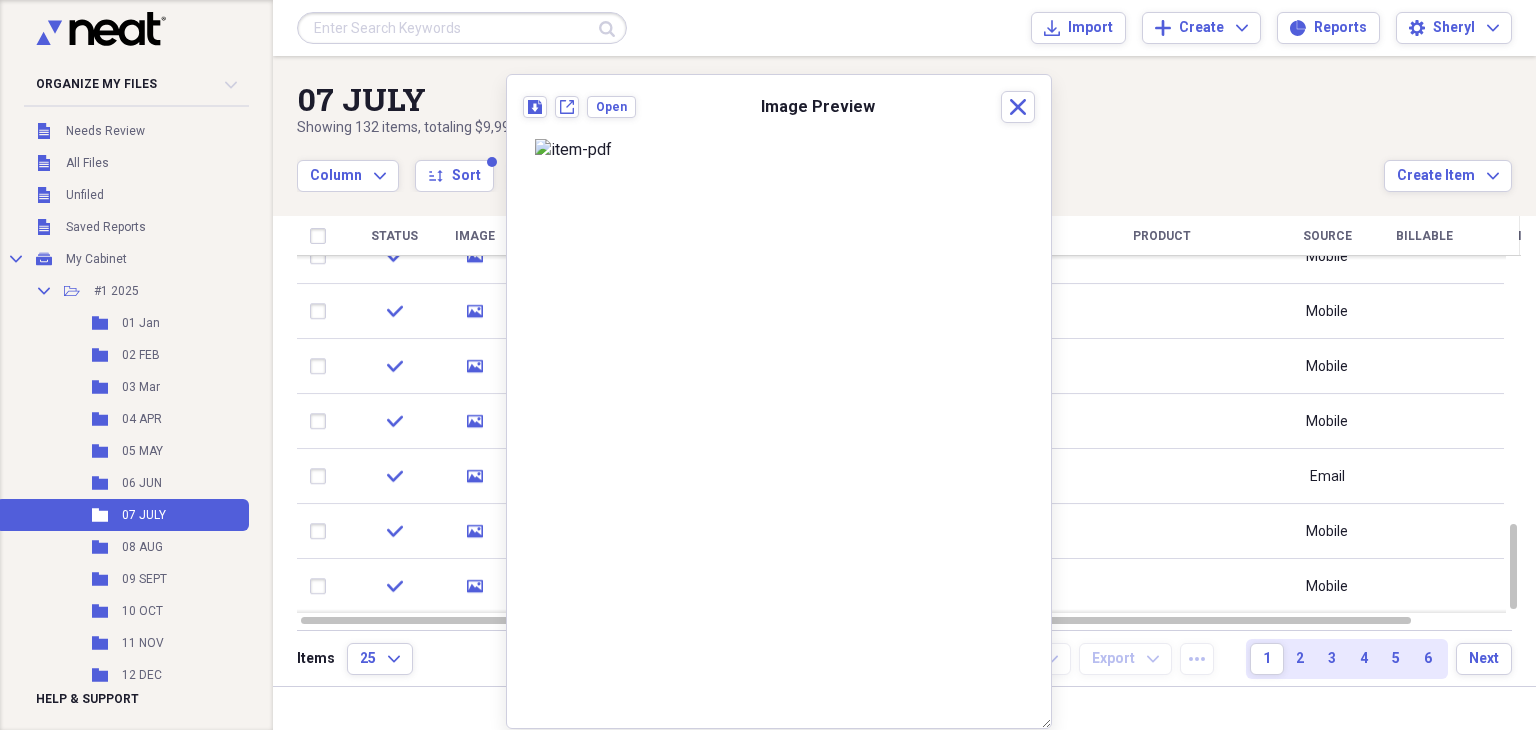 scroll, scrollTop: 0, scrollLeft: 0, axis: both 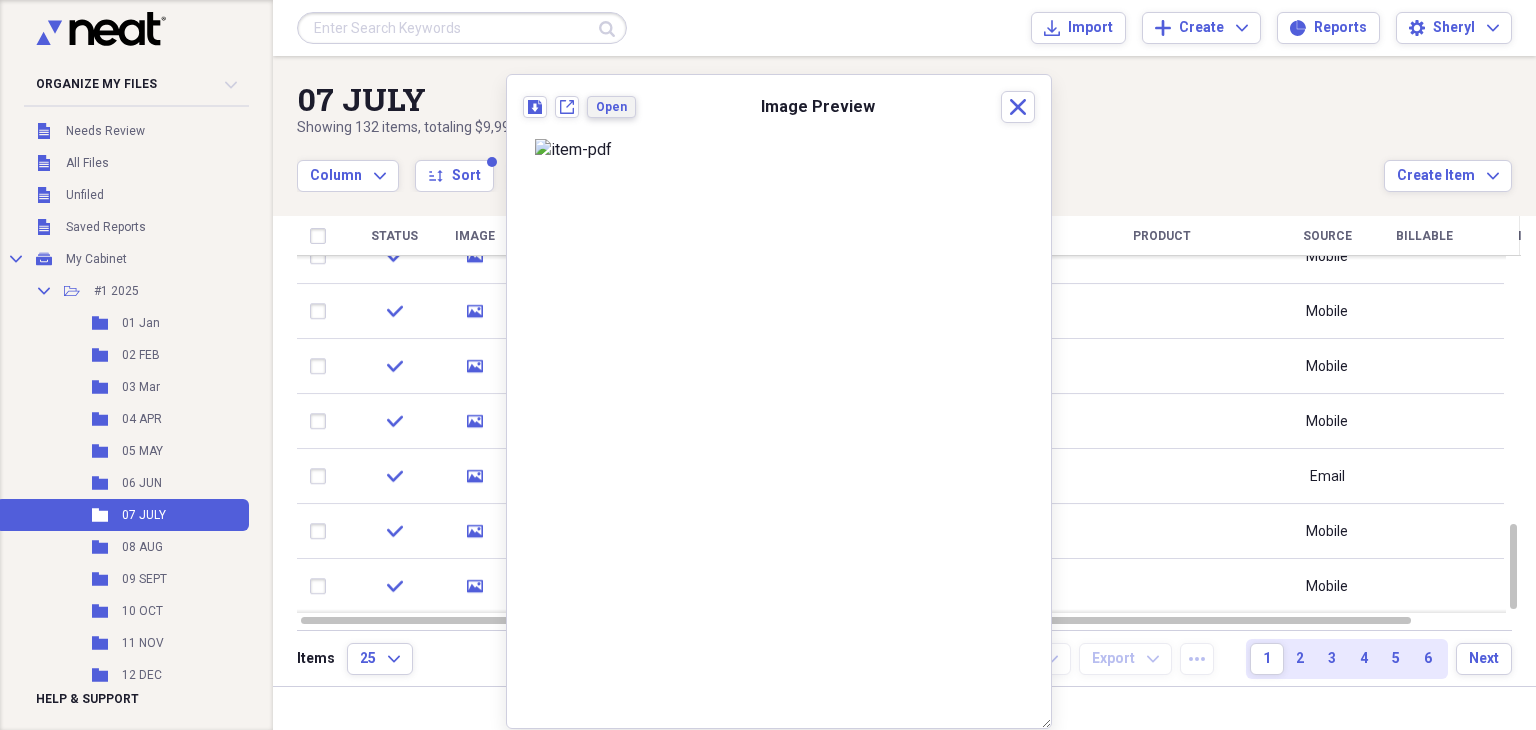 click on "Open" at bounding box center (611, 107) 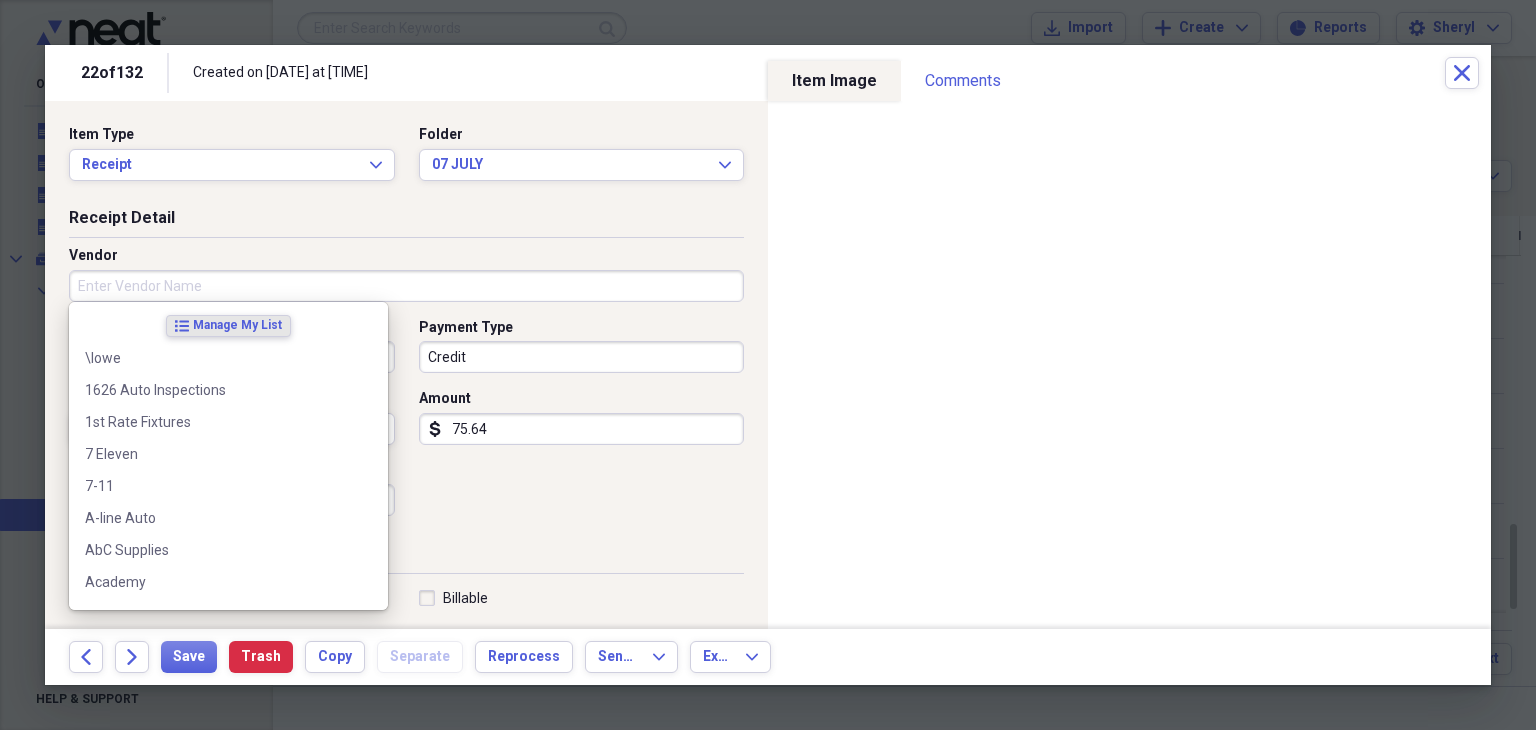 click on "Vendor" at bounding box center (406, 286) 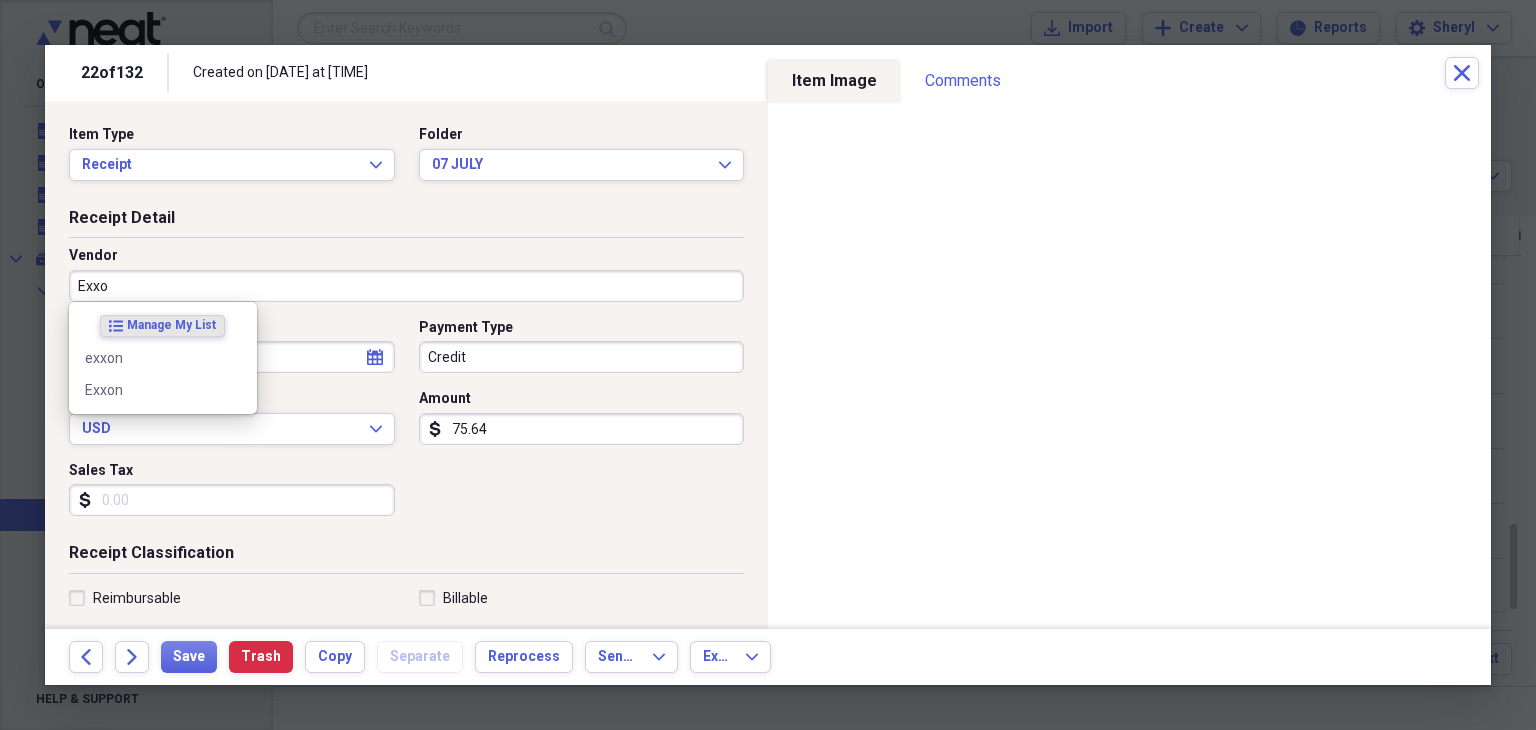 type on "Exxon" 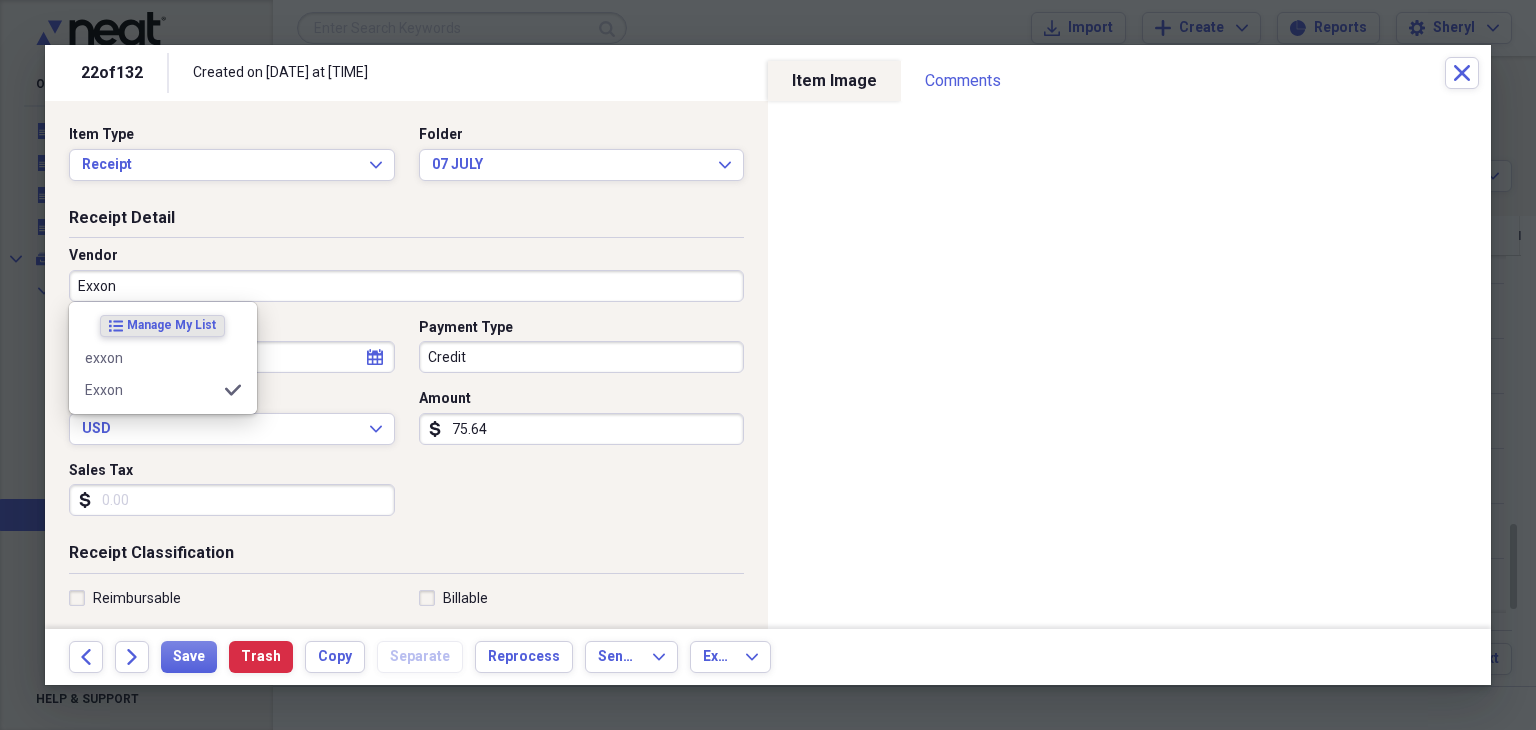 type on "fuel" 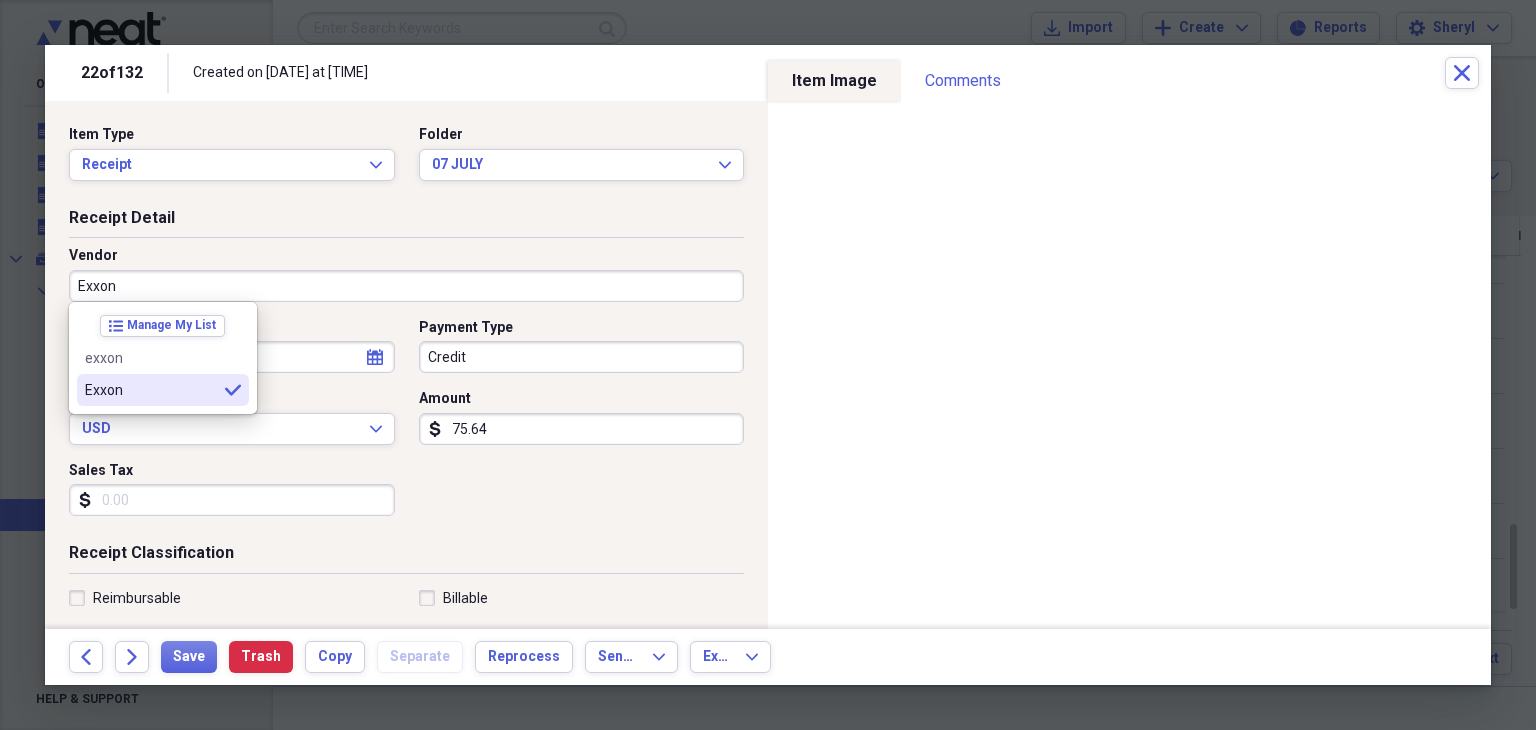 type on "Exxon" 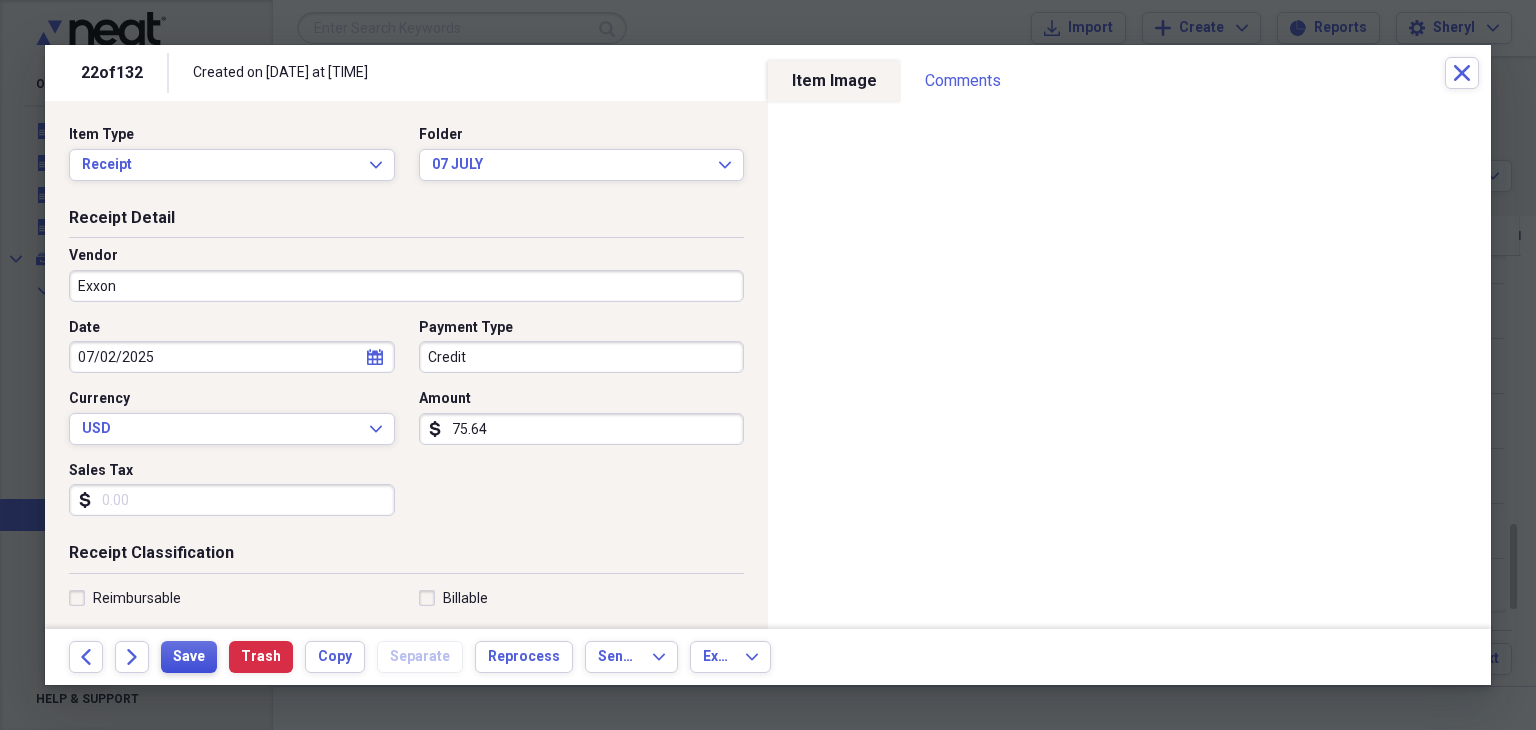 click on "Save" at bounding box center (189, 657) 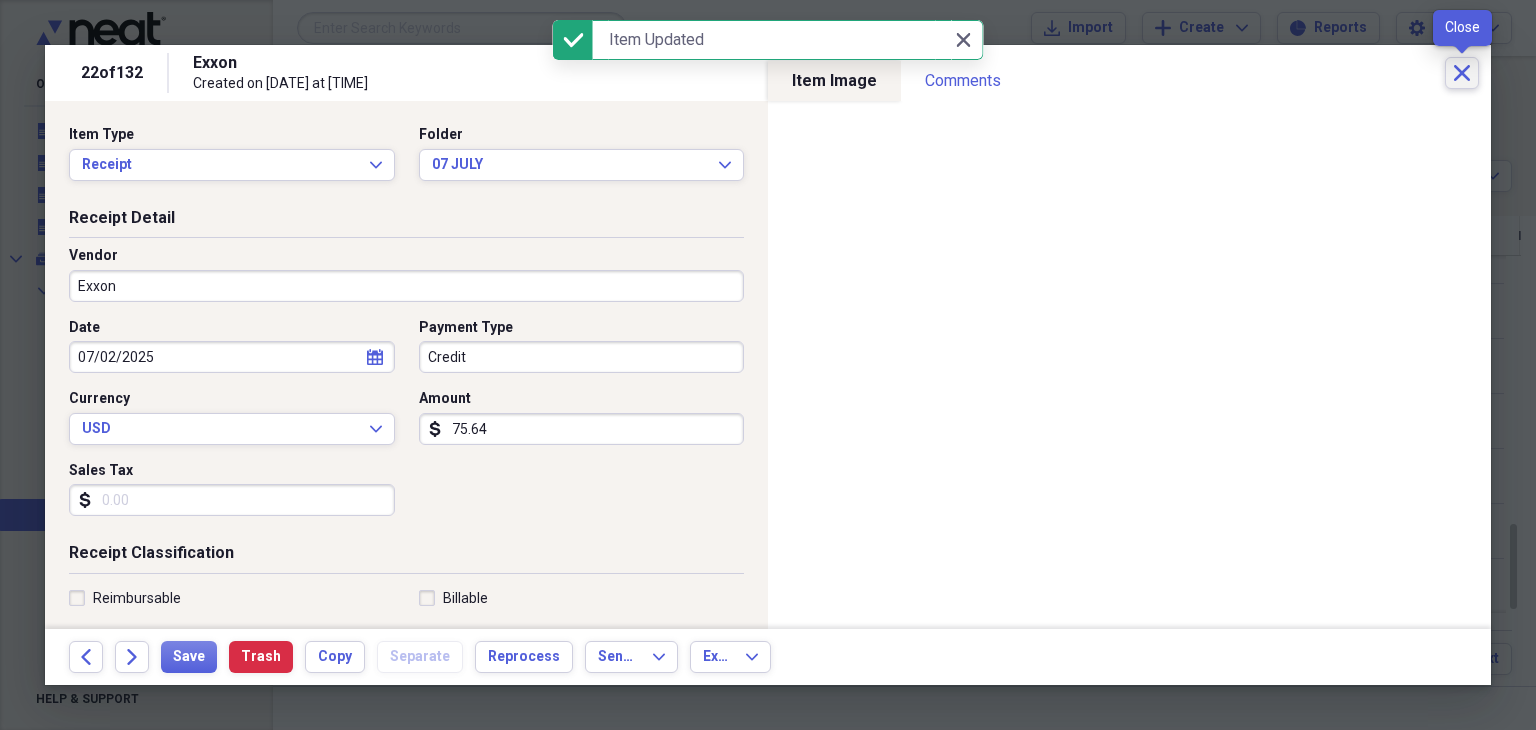 click 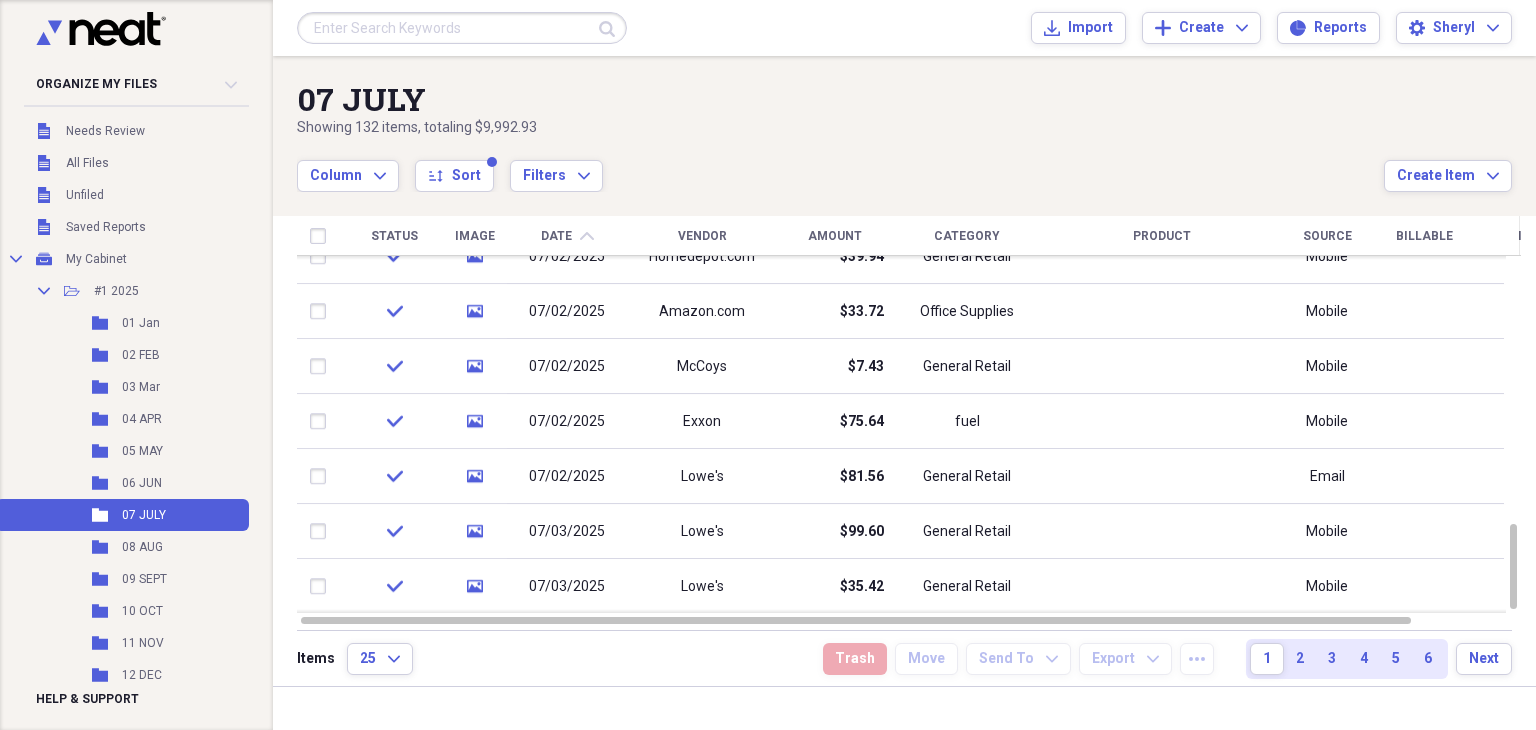 click on "2" at bounding box center (1300, 659) 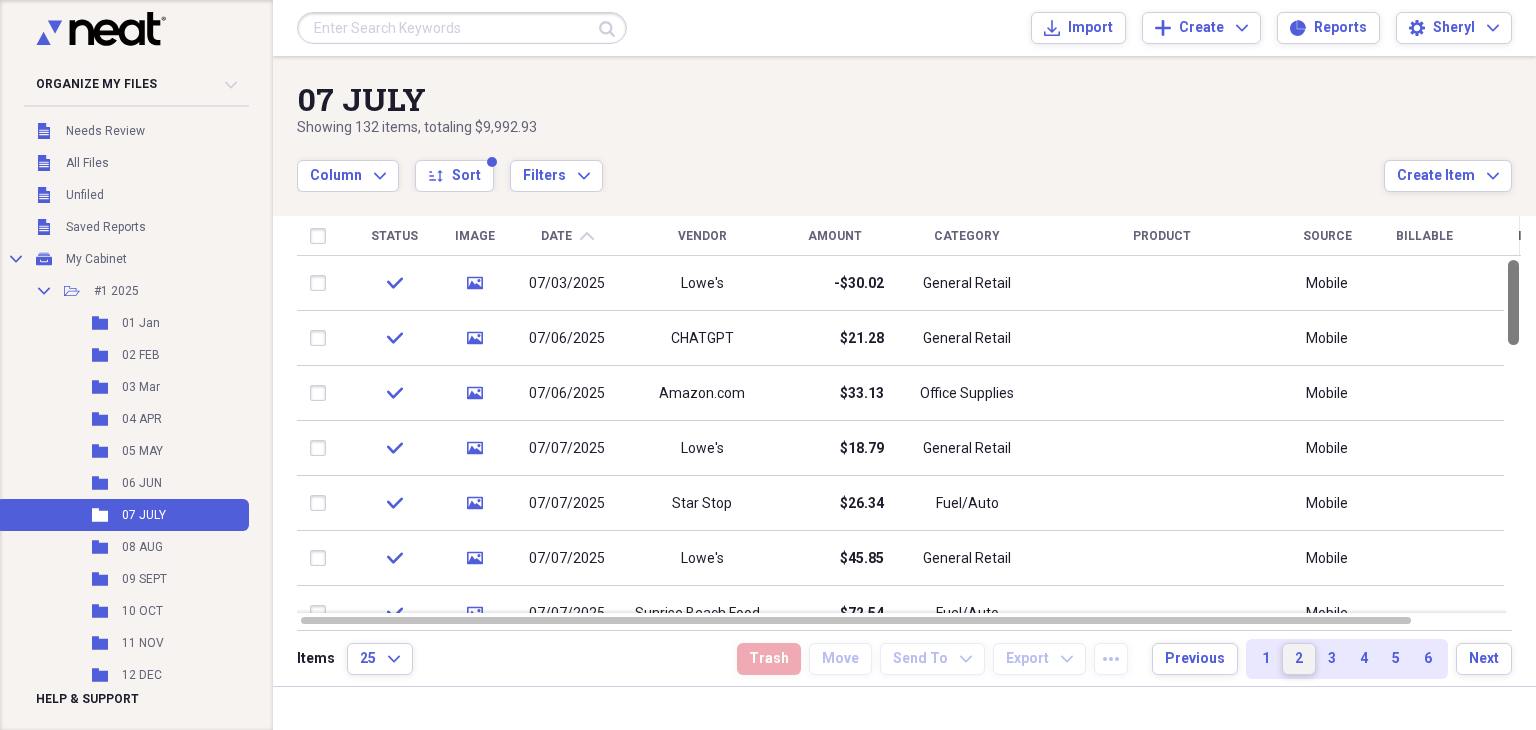 drag, startPoint x: 1526, startPoint y: 305, endPoint x: 1525, endPoint y: 280, distance: 25.019993 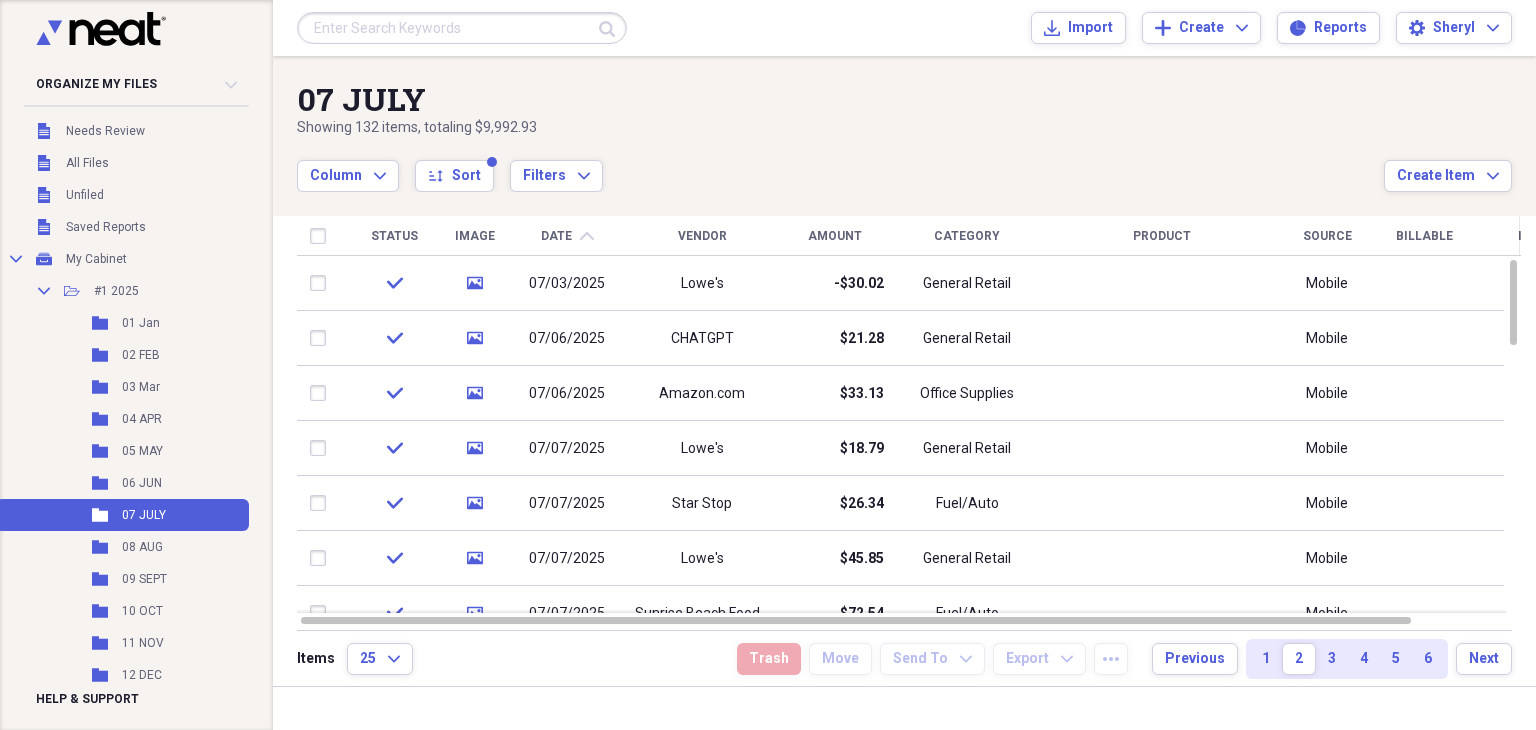 click on "1" at bounding box center [1266, 659] 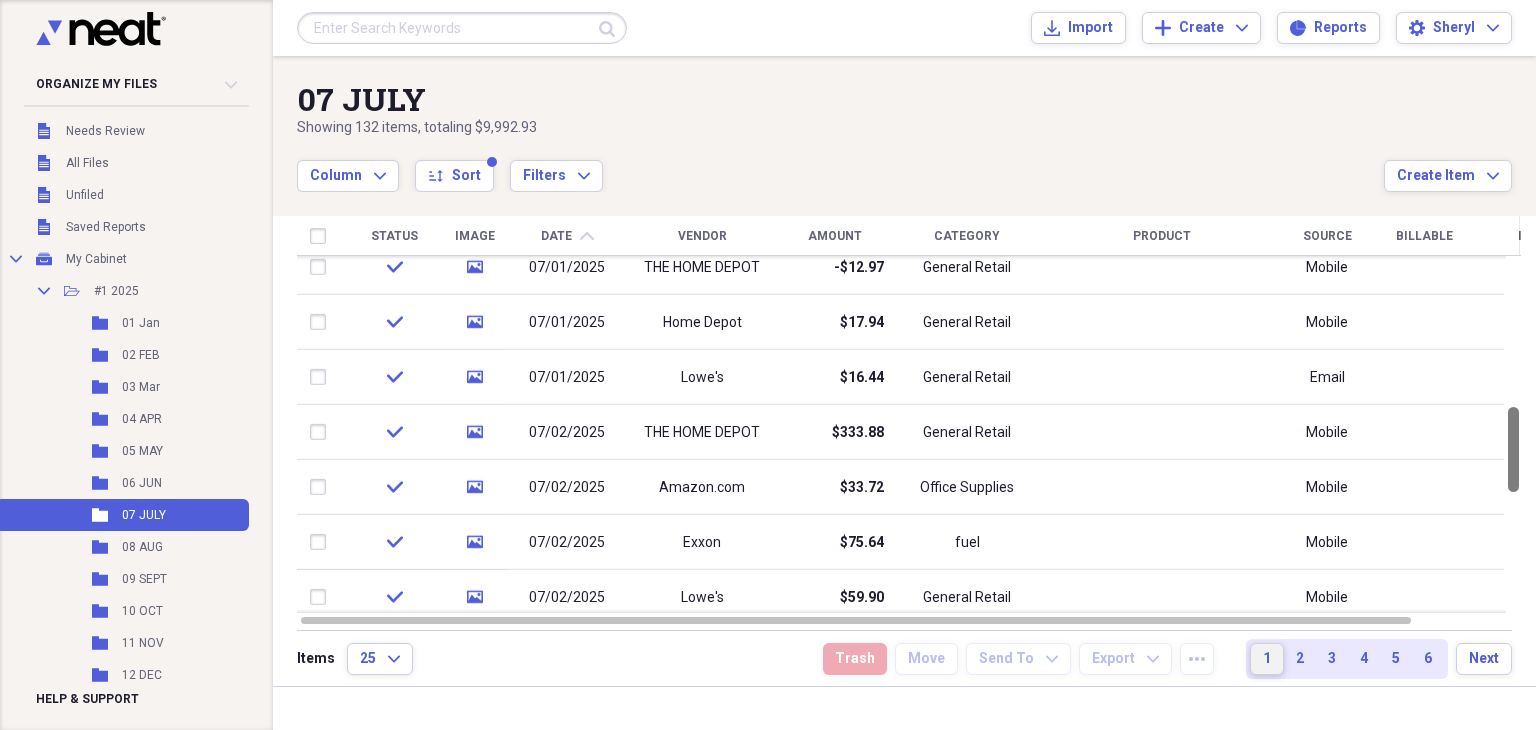 drag, startPoint x: 1529, startPoint y: 282, endPoint x: 1532, endPoint y: 429, distance: 147.03061 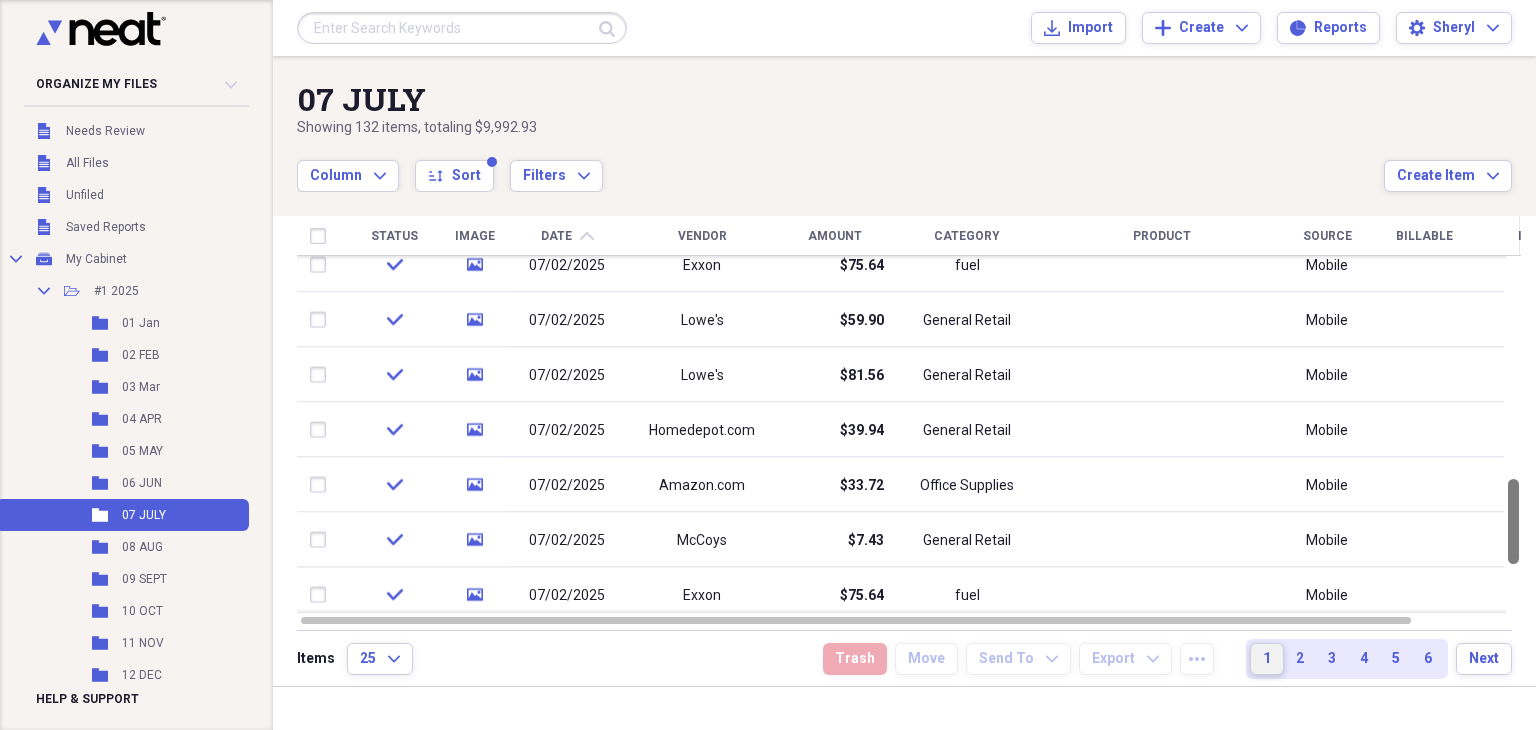 drag, startPoint x: 1532, startPoint y: 429, endPoint x: 1535, endPoint y: 501, distance: 72.06247 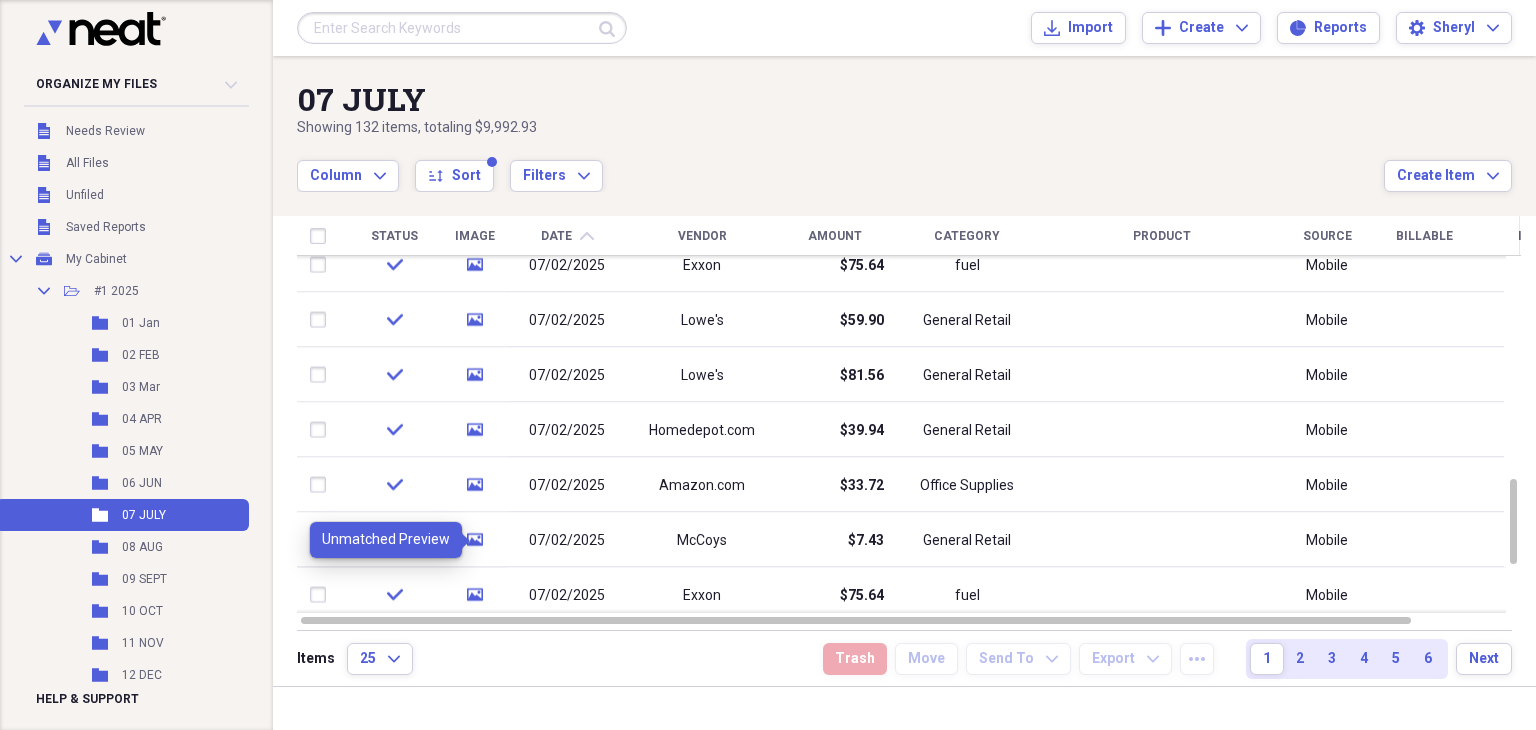 click on "media" 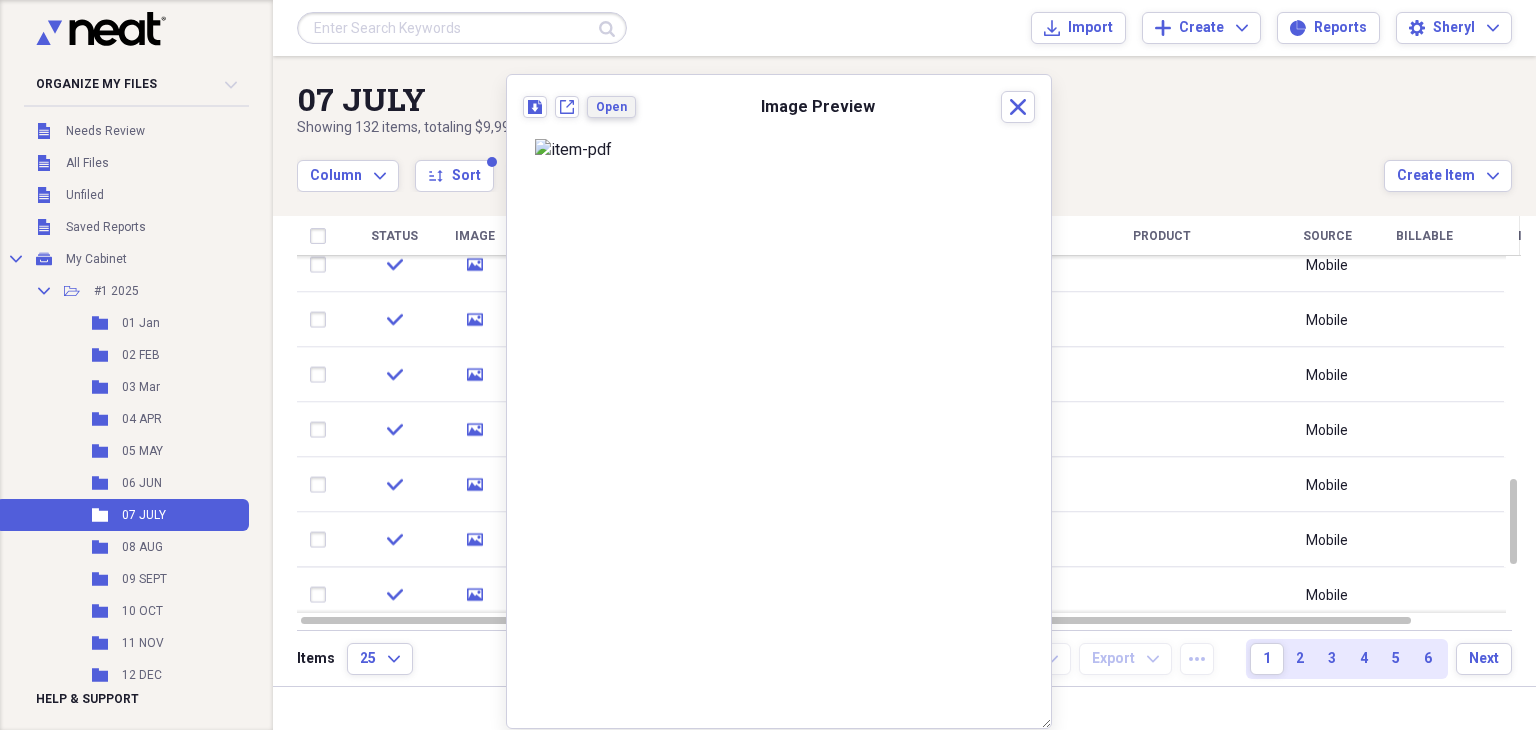 click on "Open" at bounding box center (611, 107) 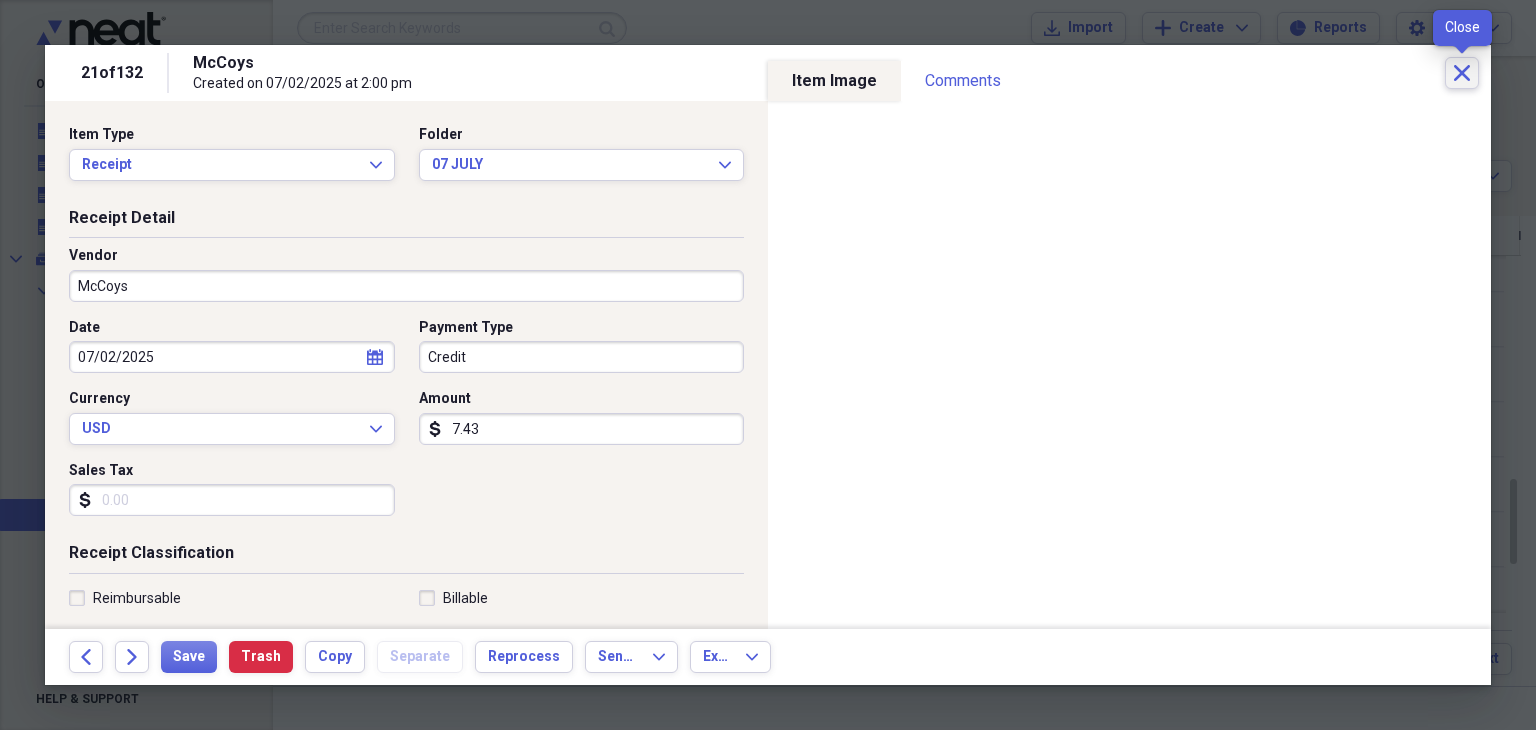 click 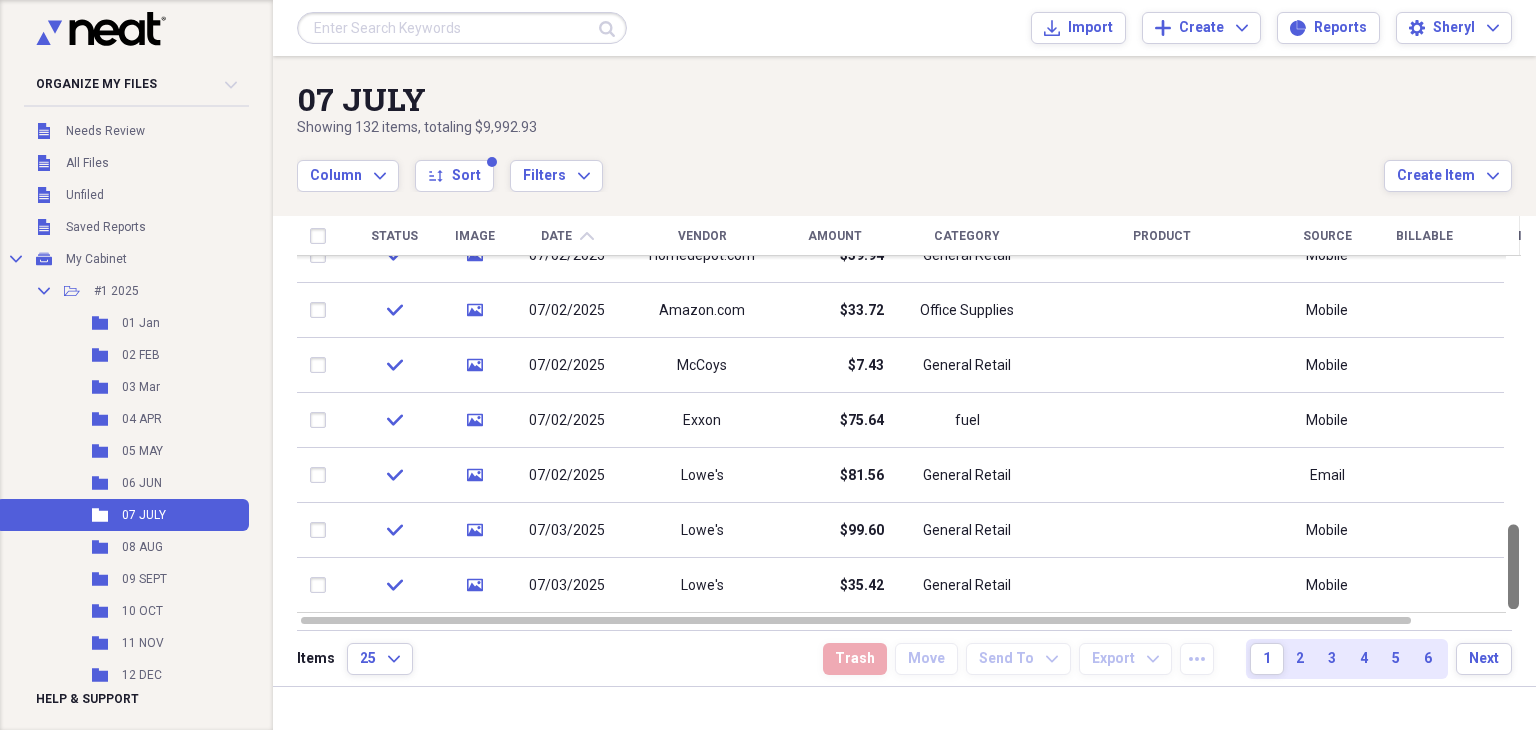drag, startPoint x: 1527, startPoint y: 500, endPoint x: 1535, endPoint y: 611, distance: 111.28792 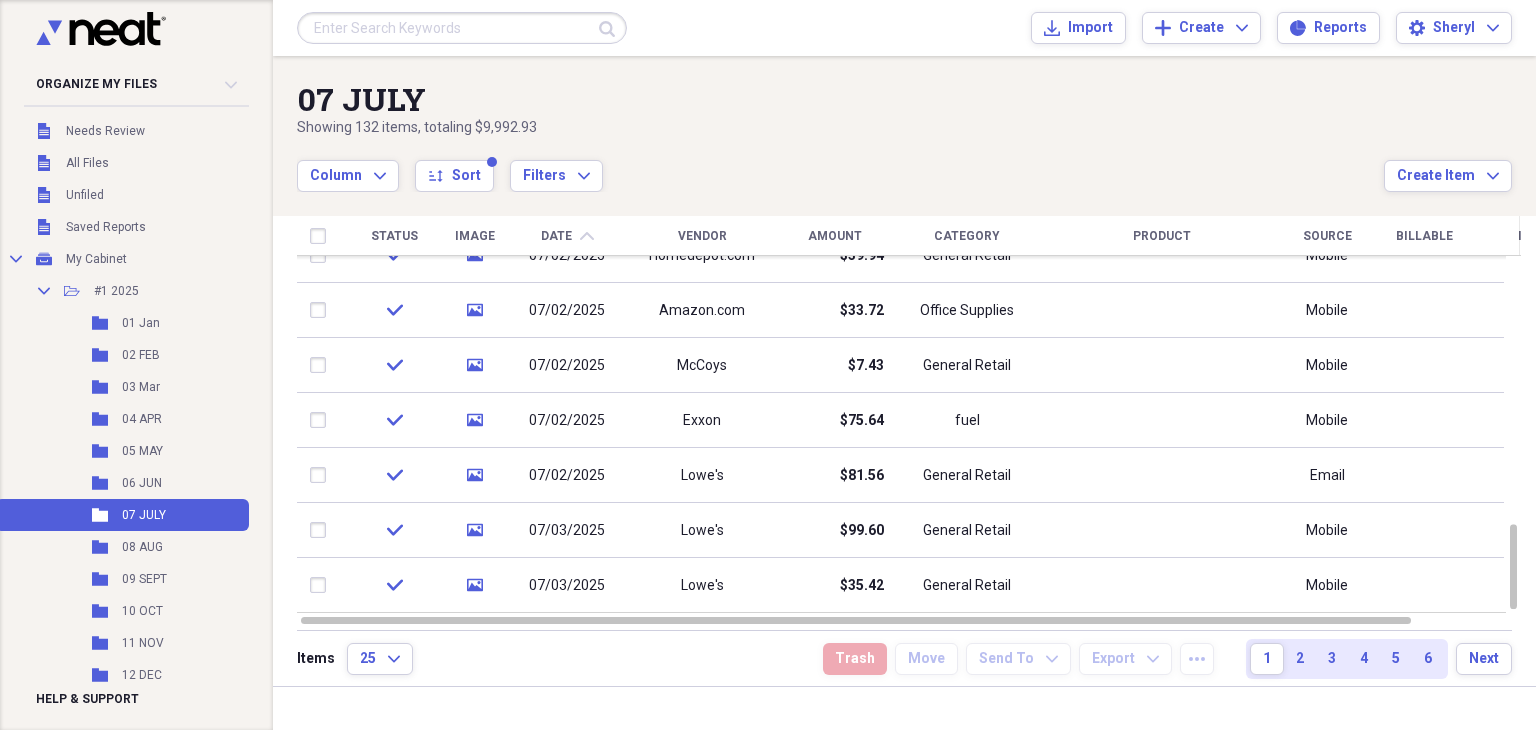click on "2" at bounding box center (1300, 659) 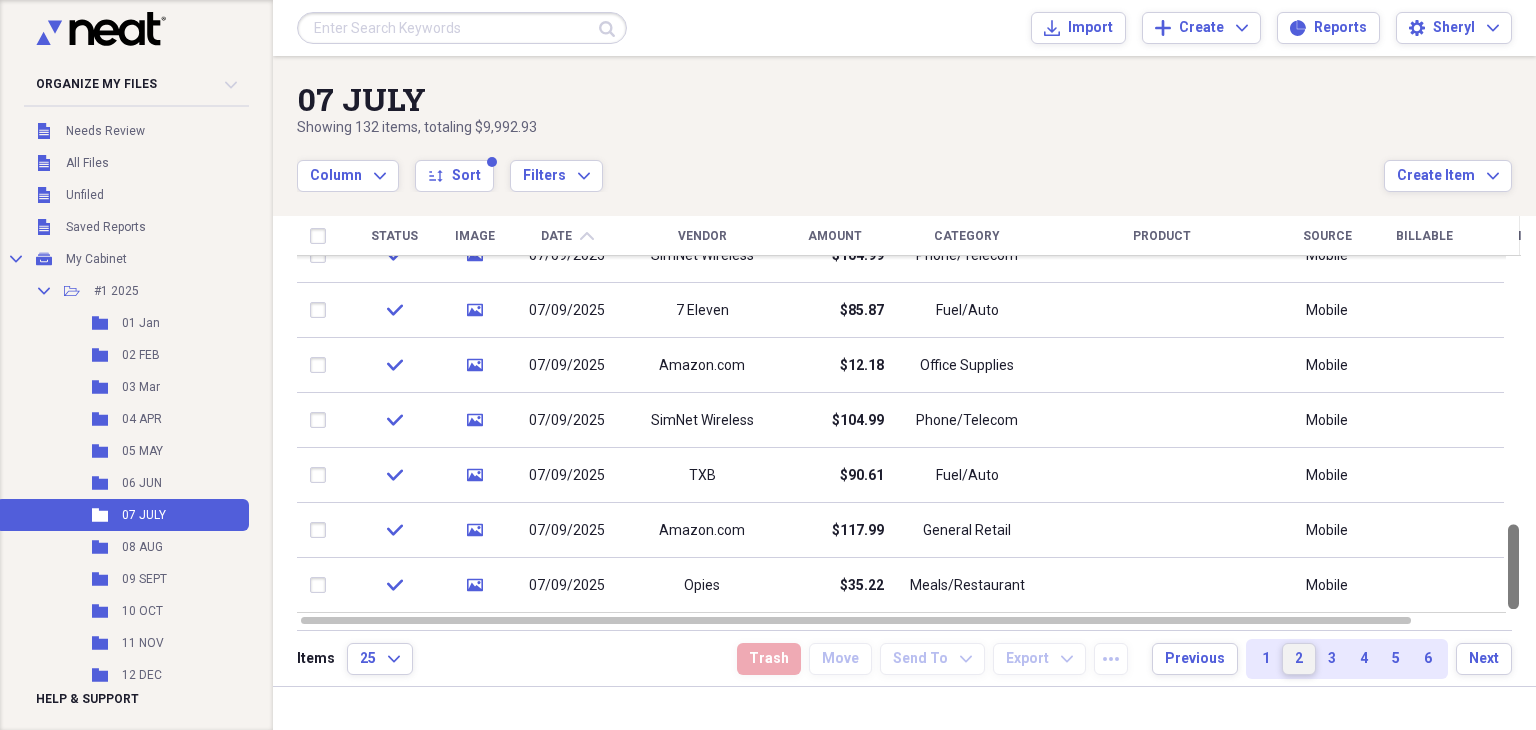 drag, startPoint x: 1528, startPoint y: 290, endPoint x: 1531, endPoint y: 617, distance: 327.01376 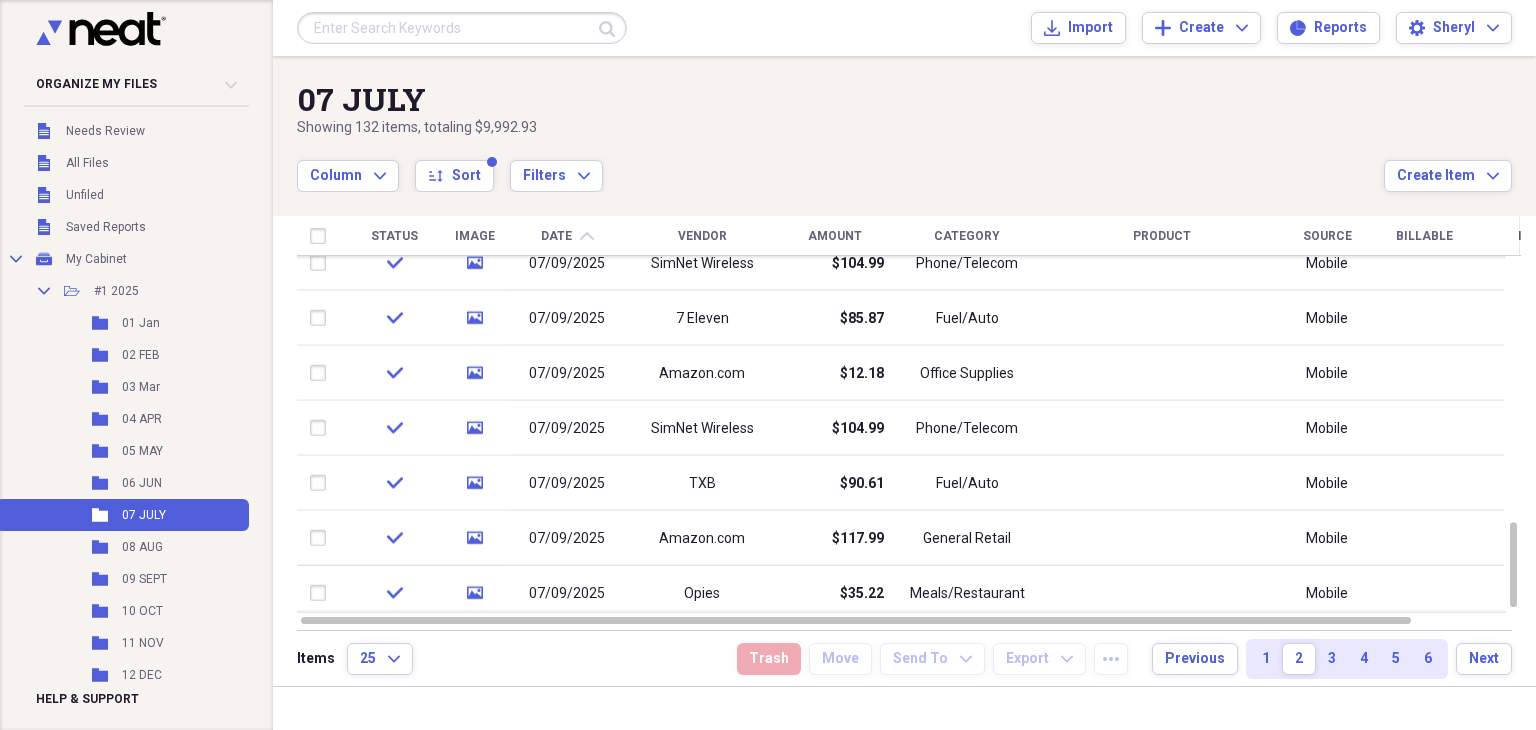 click on "3" at bounding box center [1332, 659] 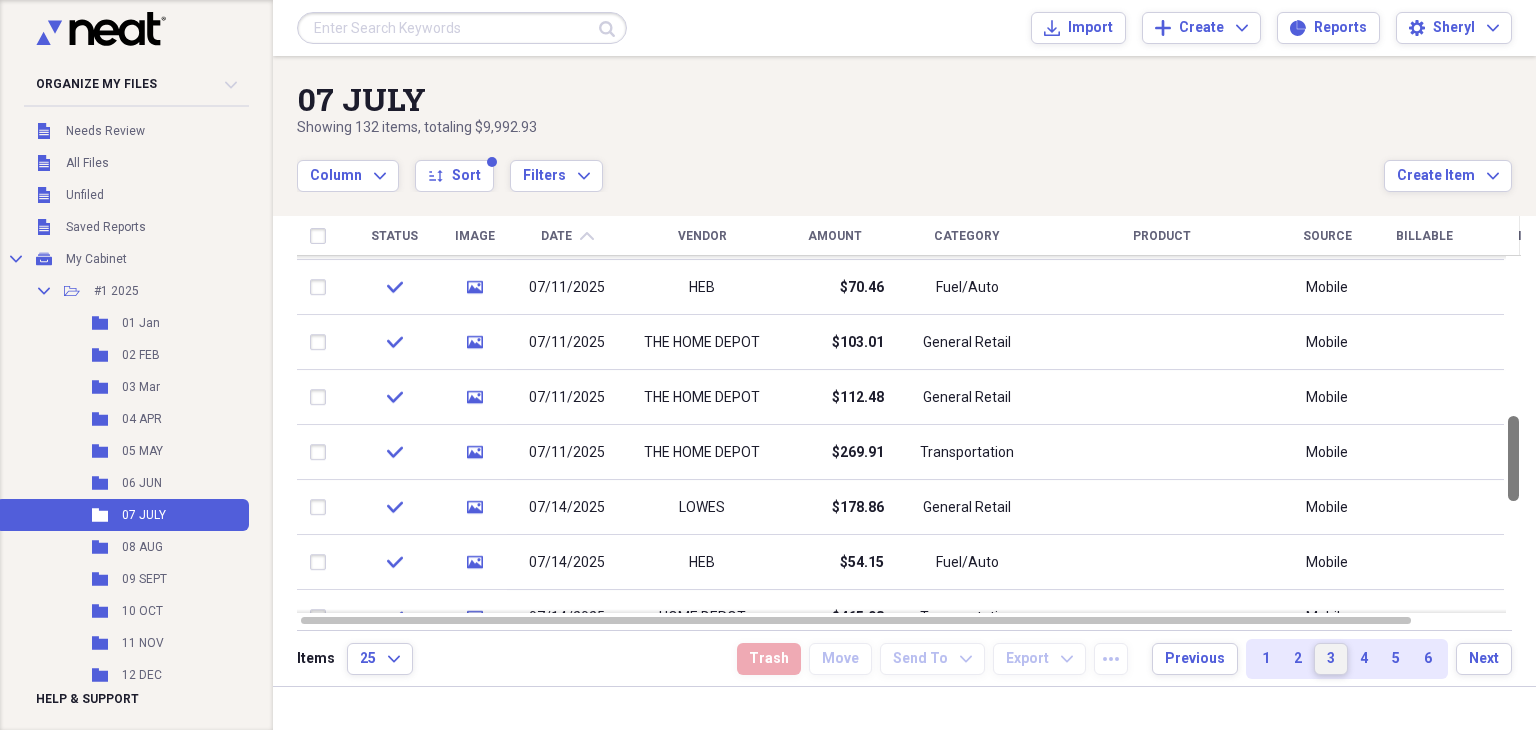 drag, startPoint x: 1532, startPoint y: 285, endPoint x: 1532, endPoint y: 444, distance: 159 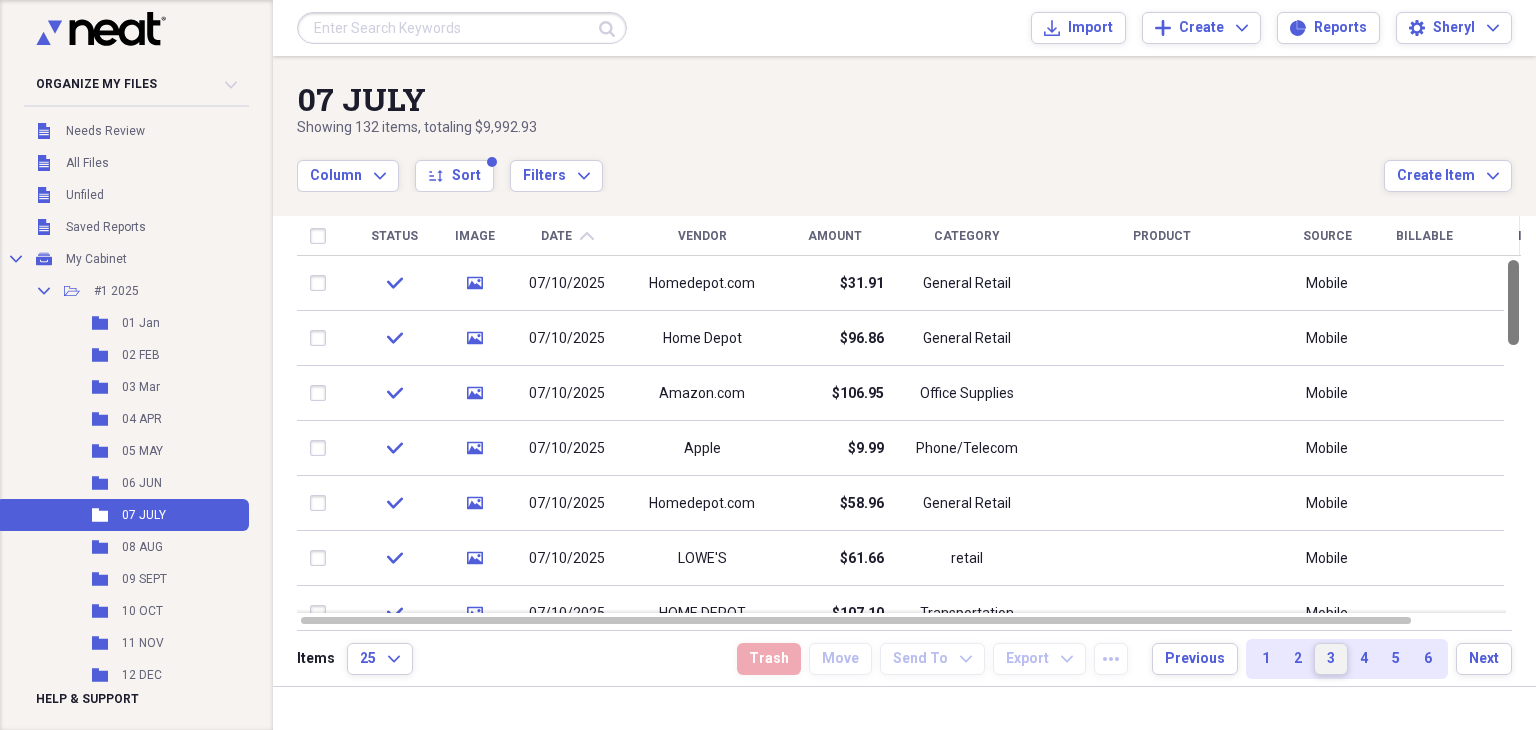 drag, startPoint x: 1532, startPoint y: 437, endPoint x: 1528, endPoint y: 256, distance: 181.04419 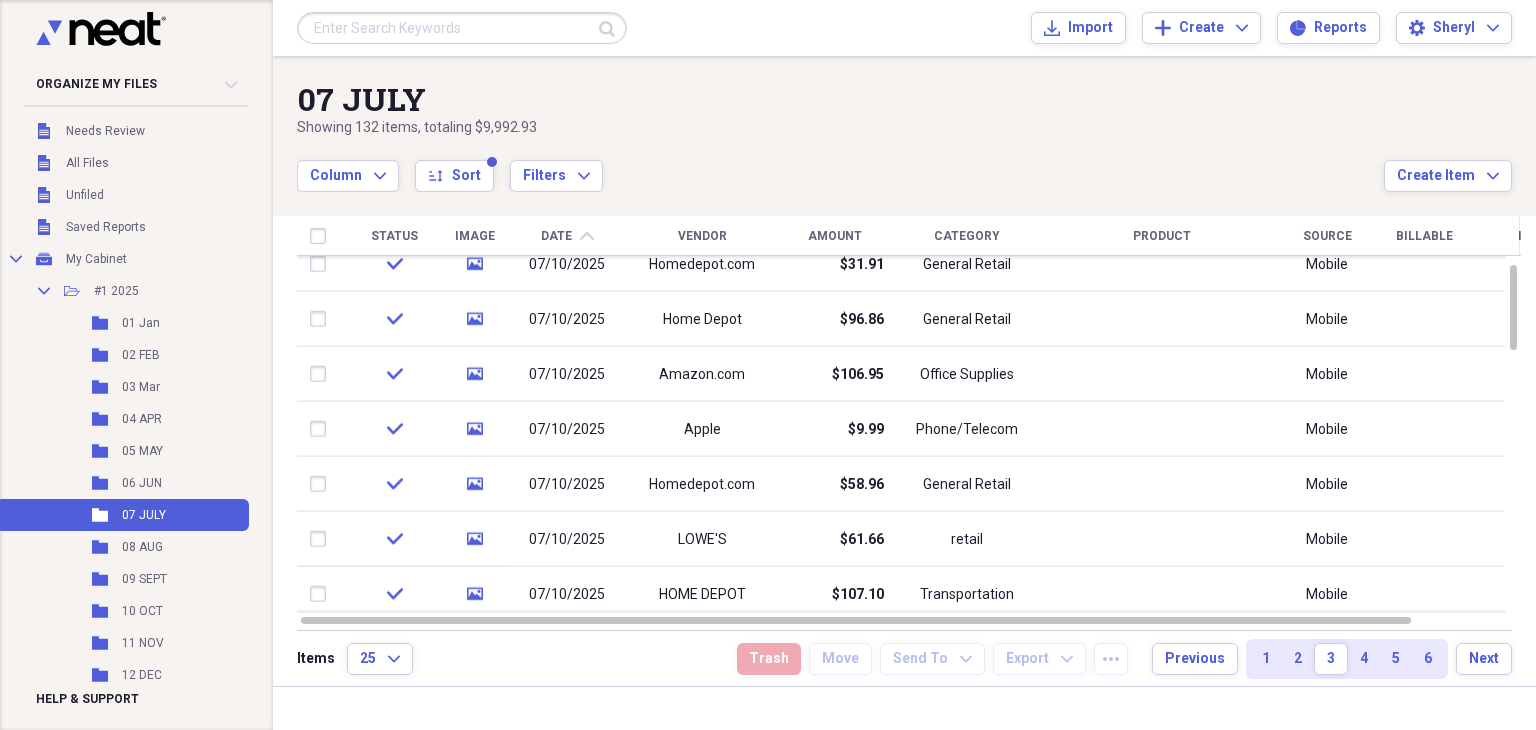 click on "2" at bounding box center (1298, 659) 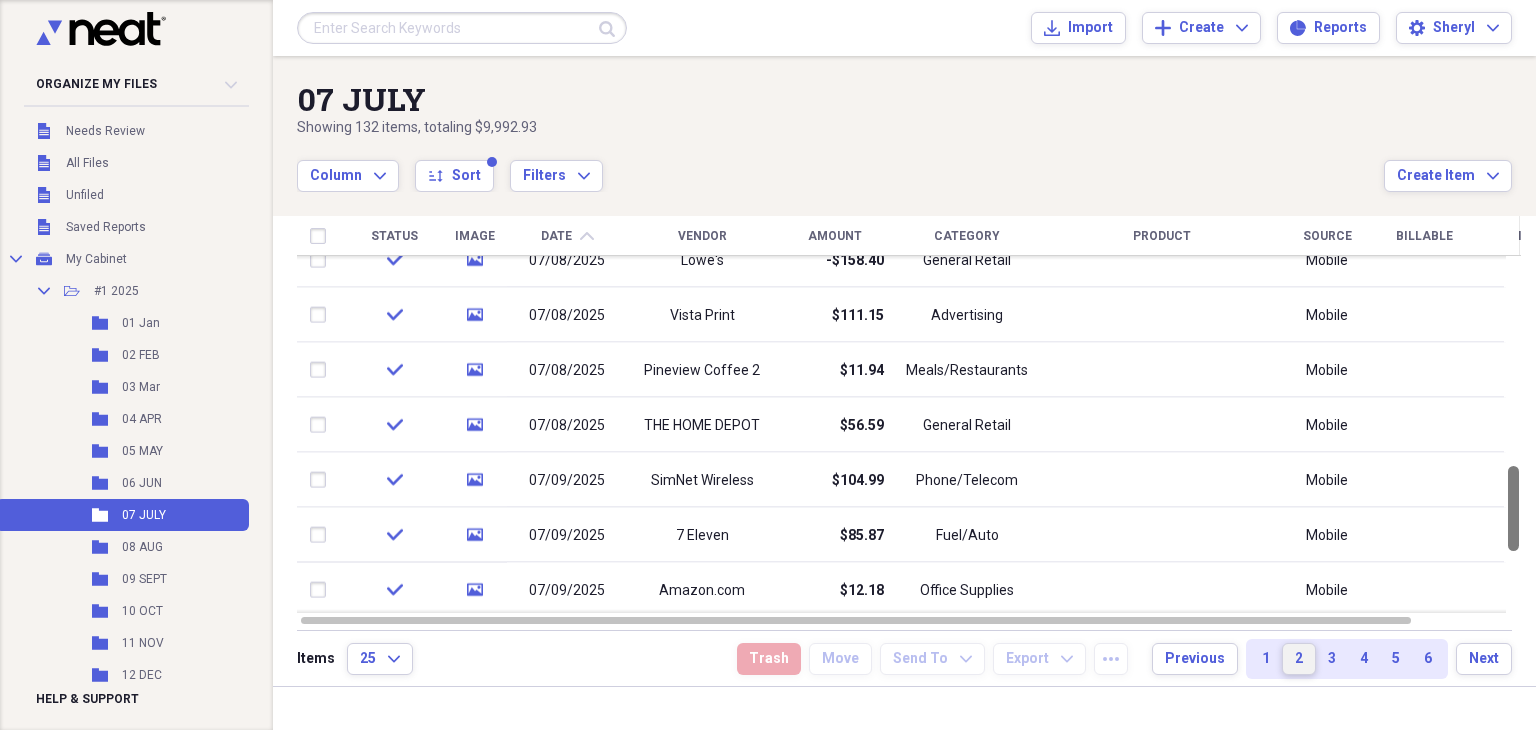 drag, startPoint x: 1532, startPoint y: 317, endPoint x: 1528, endPoint y: 523, distance: 206.03883 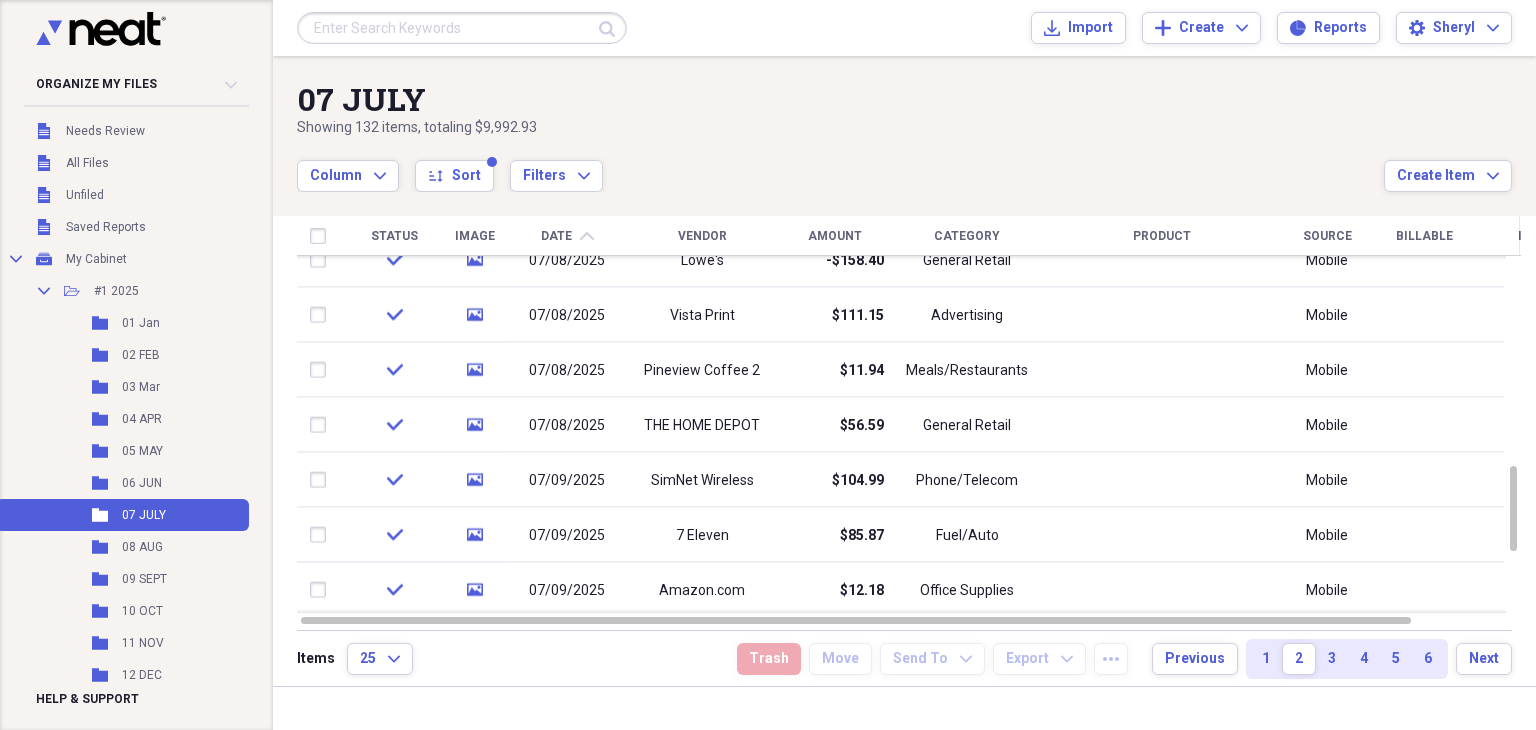 click on "5" at bounding box center (1396, 659) 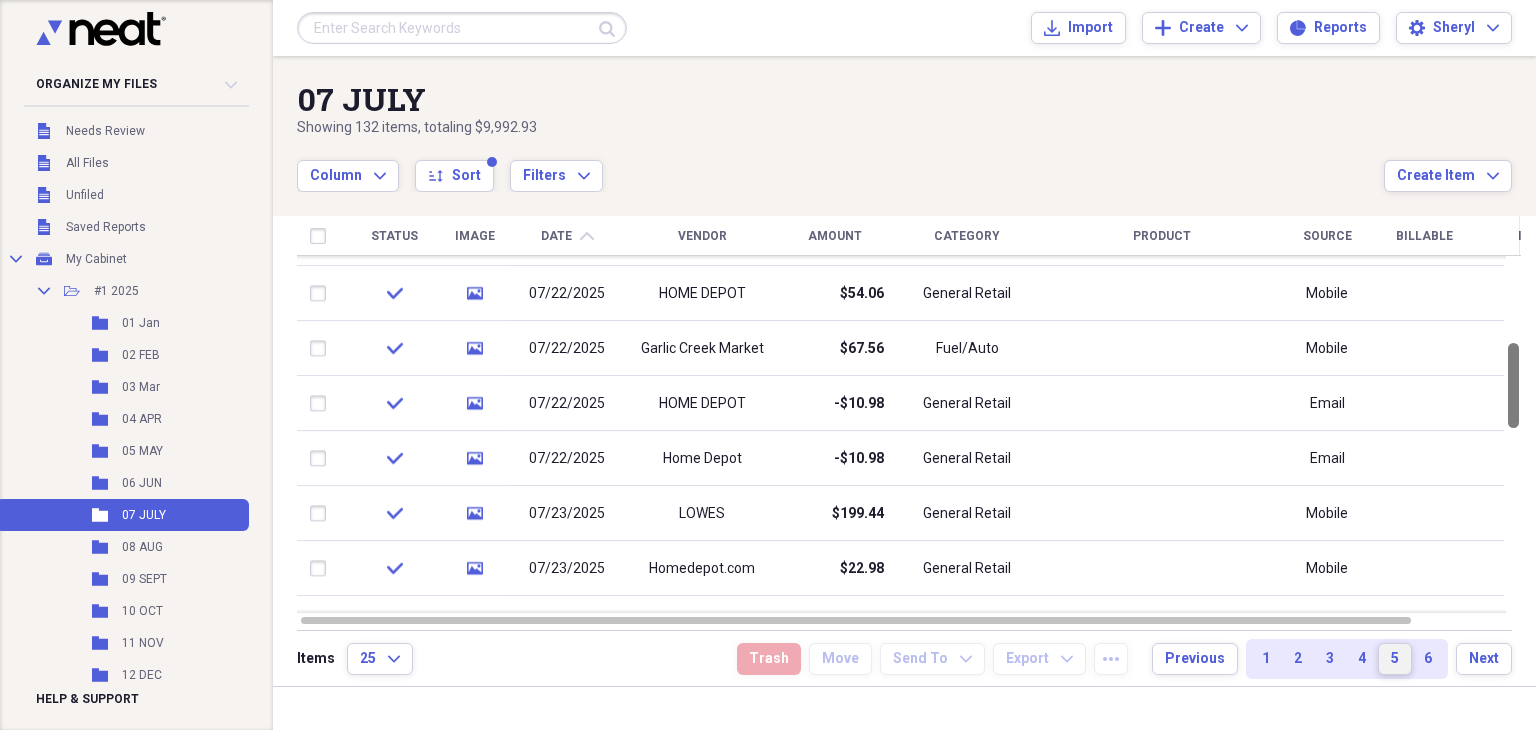 drag, startPoint x: 1531, startPoint y: 301, endPoint x: 1524, endPoint y: 384, distance: 83.294655 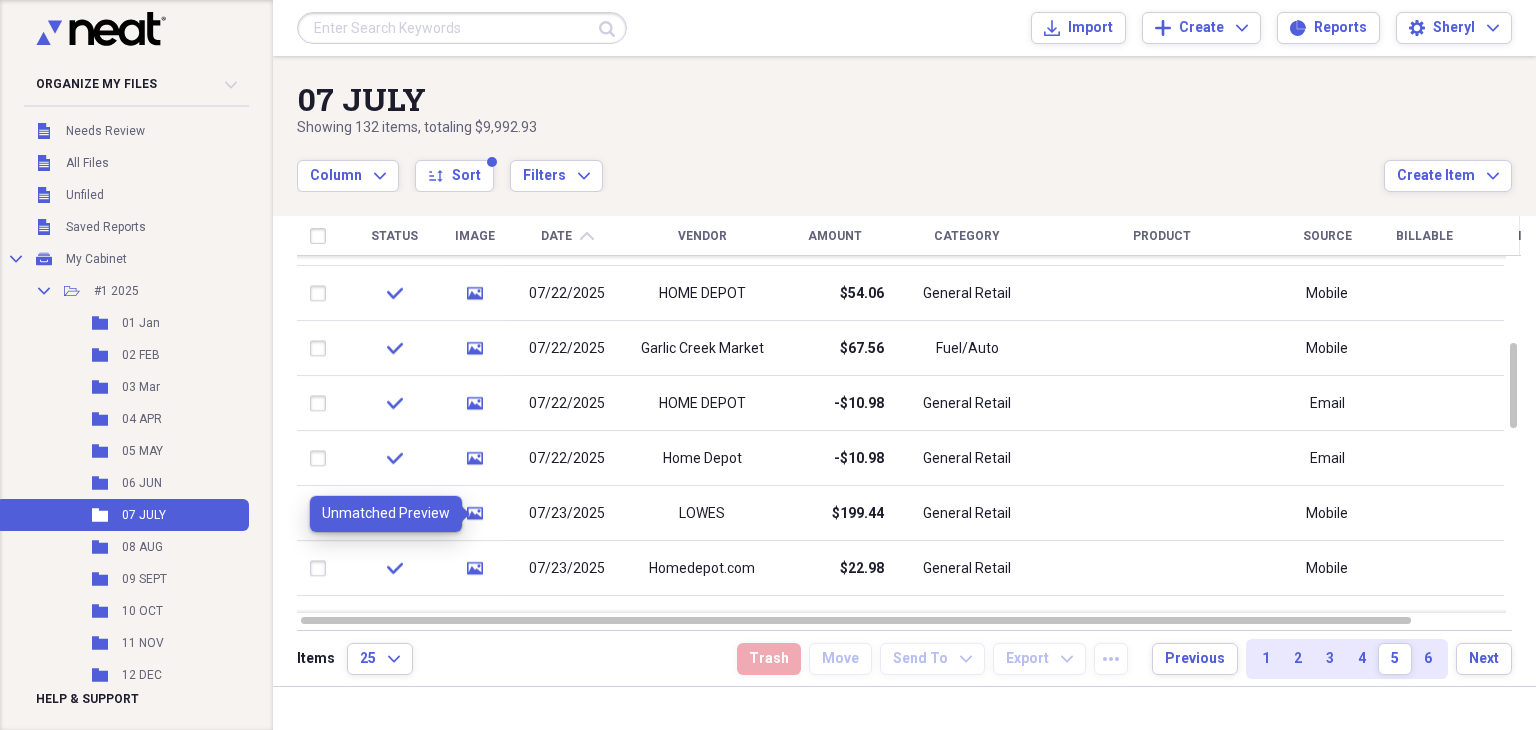 click on "media" 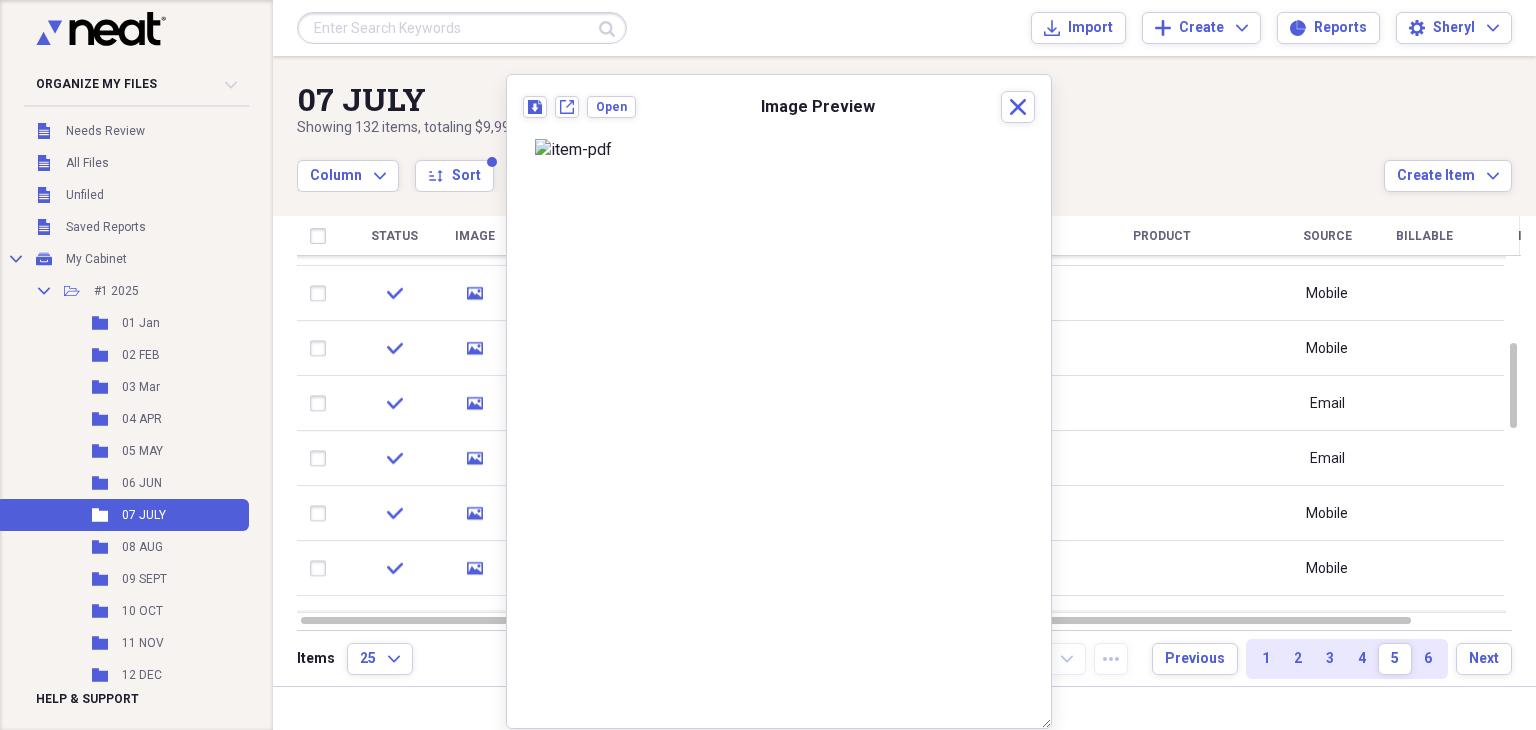 scroll, scrollTop: 520, scrollLeft: 0, axis: vertical 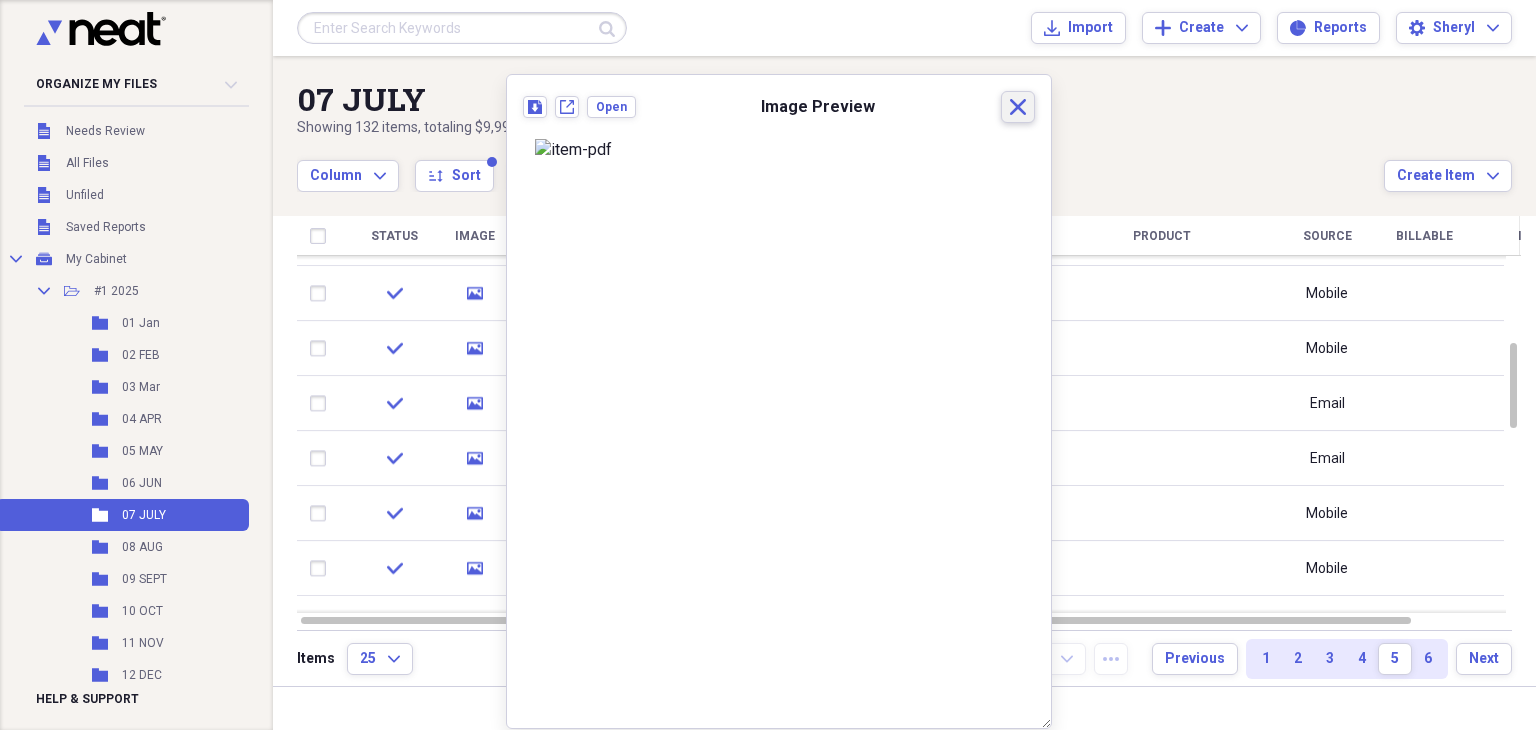 click 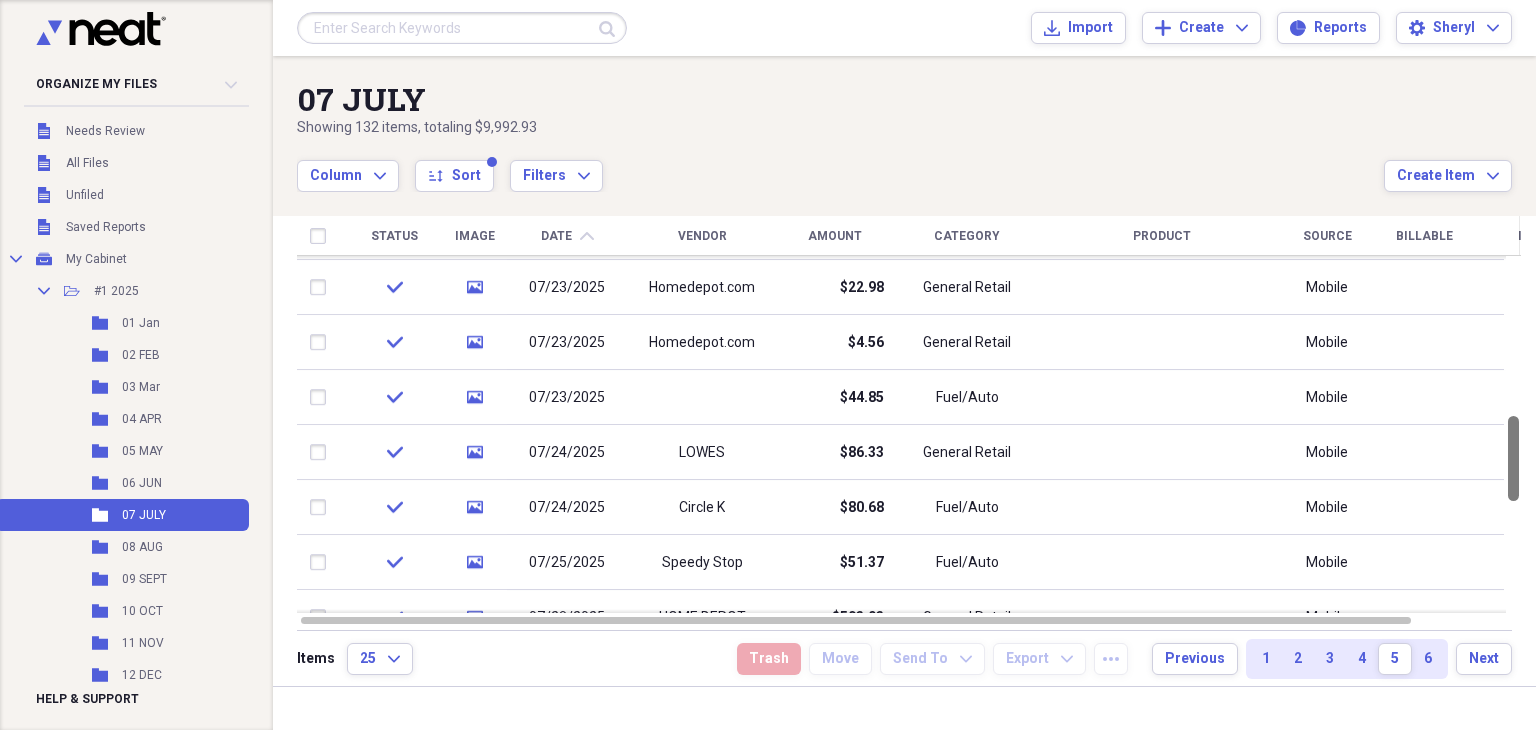 drag, startPoint x: 1528, startPoint y: 388, endPoint x: 1515, endPoint y: 461, distance: 74.1485 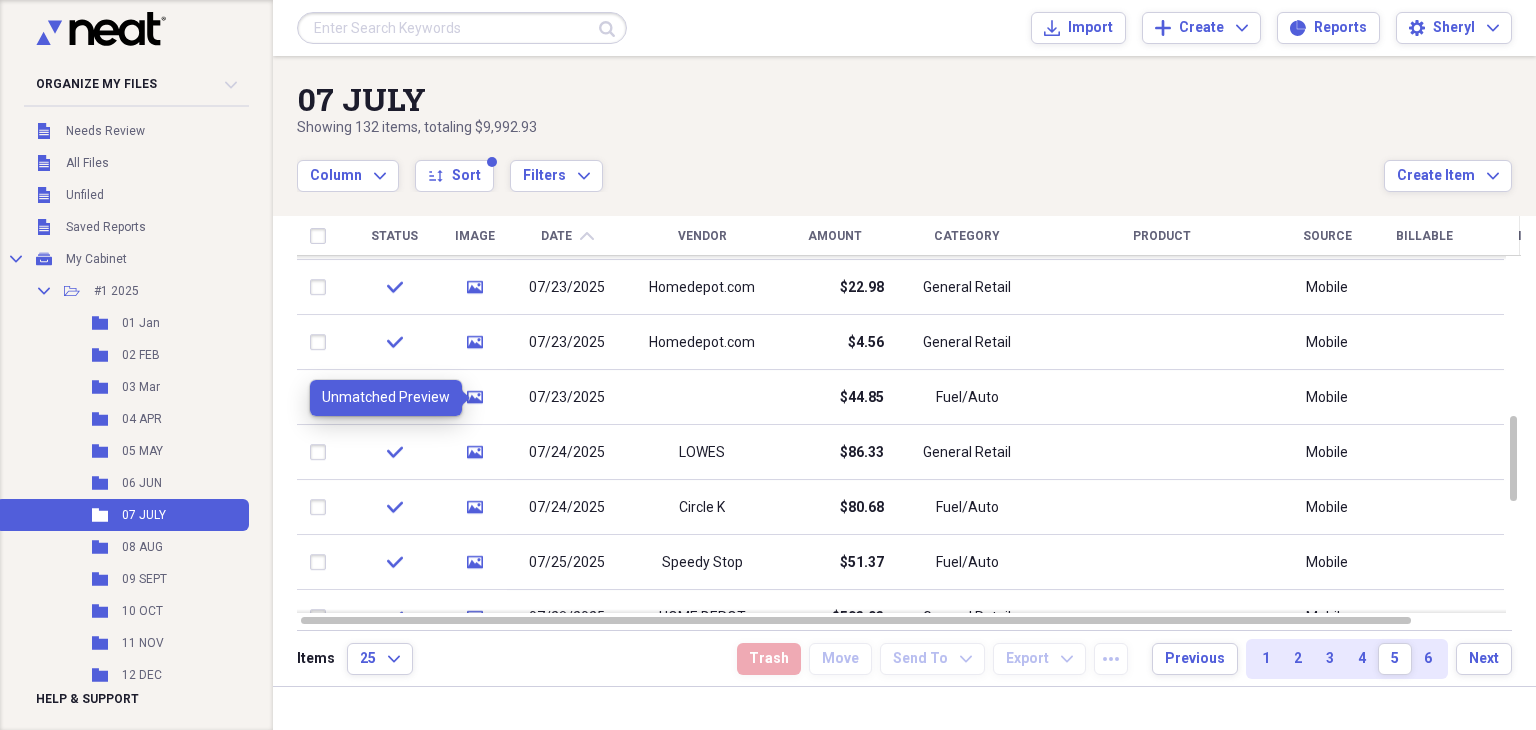 click 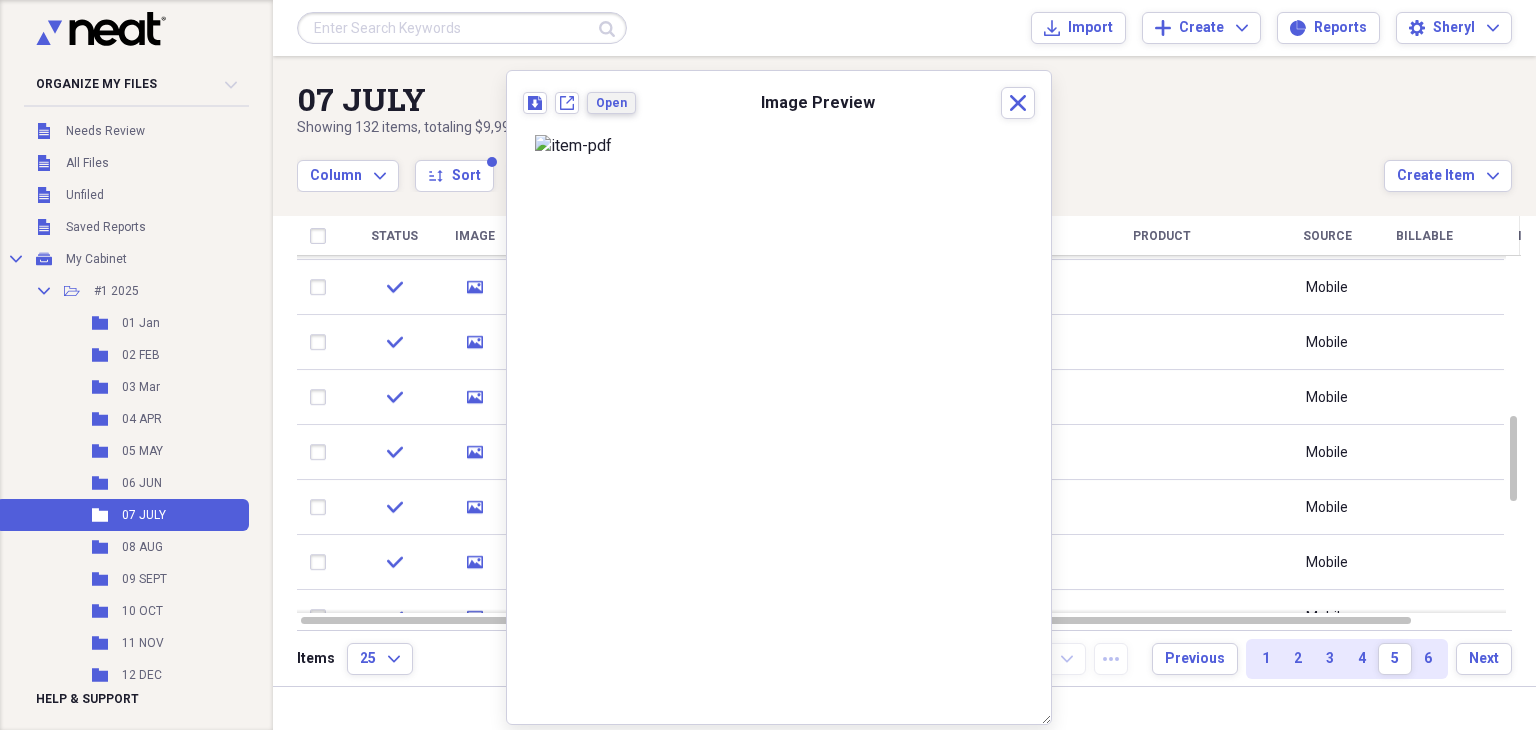 click on "Open" at bounding box center (611, 103) 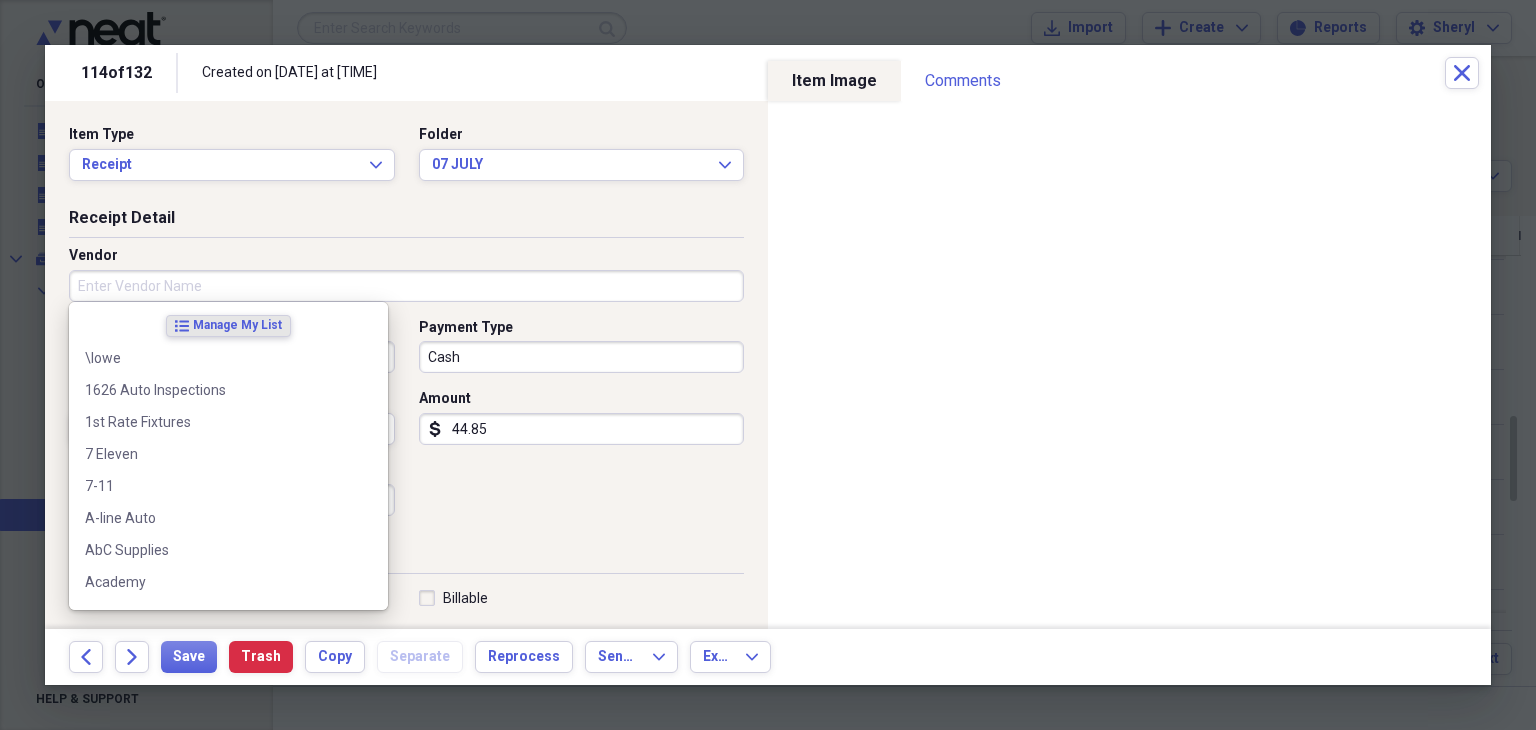 click on "Vendor" at bounding box center (406, 286) 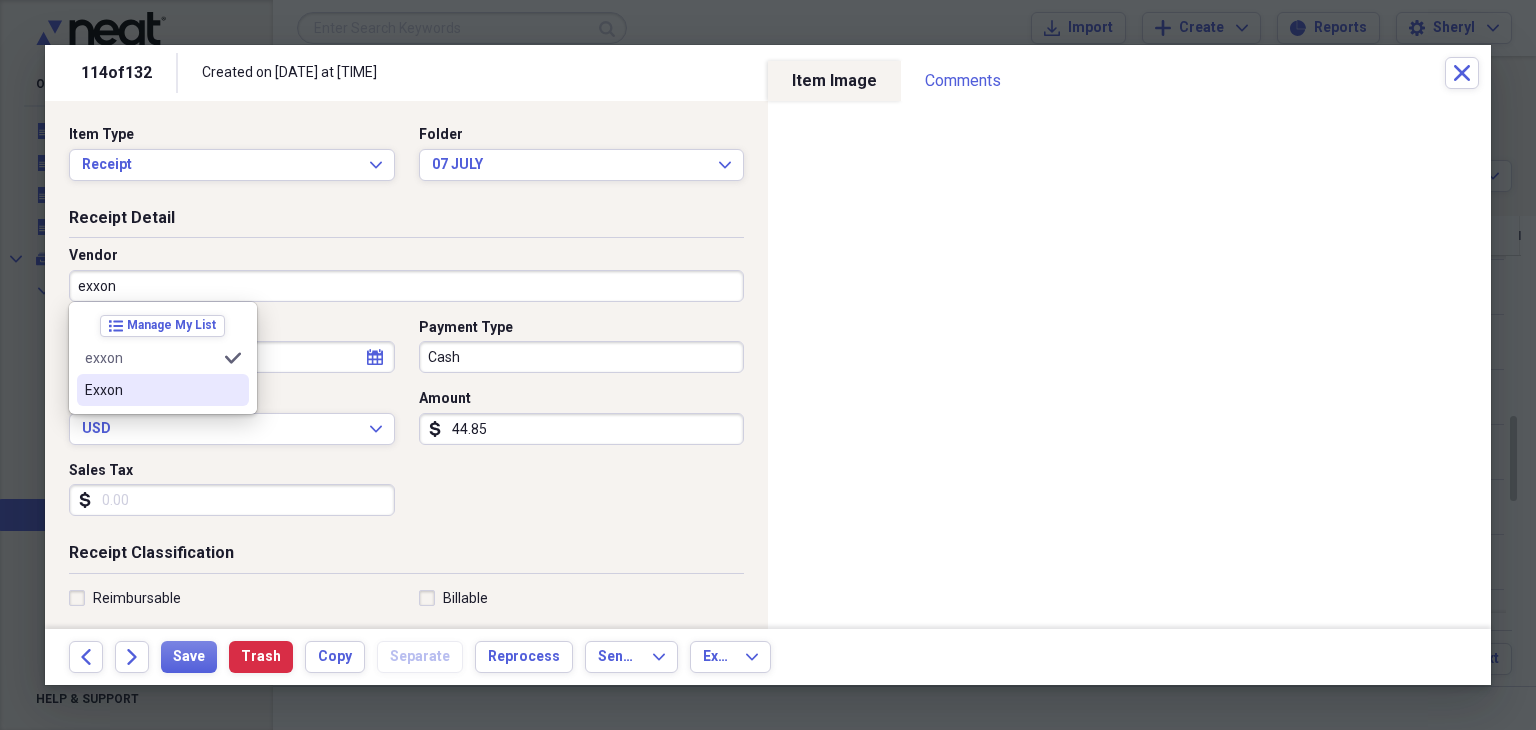 click on "Exxon" at bounding box center [163, 390] 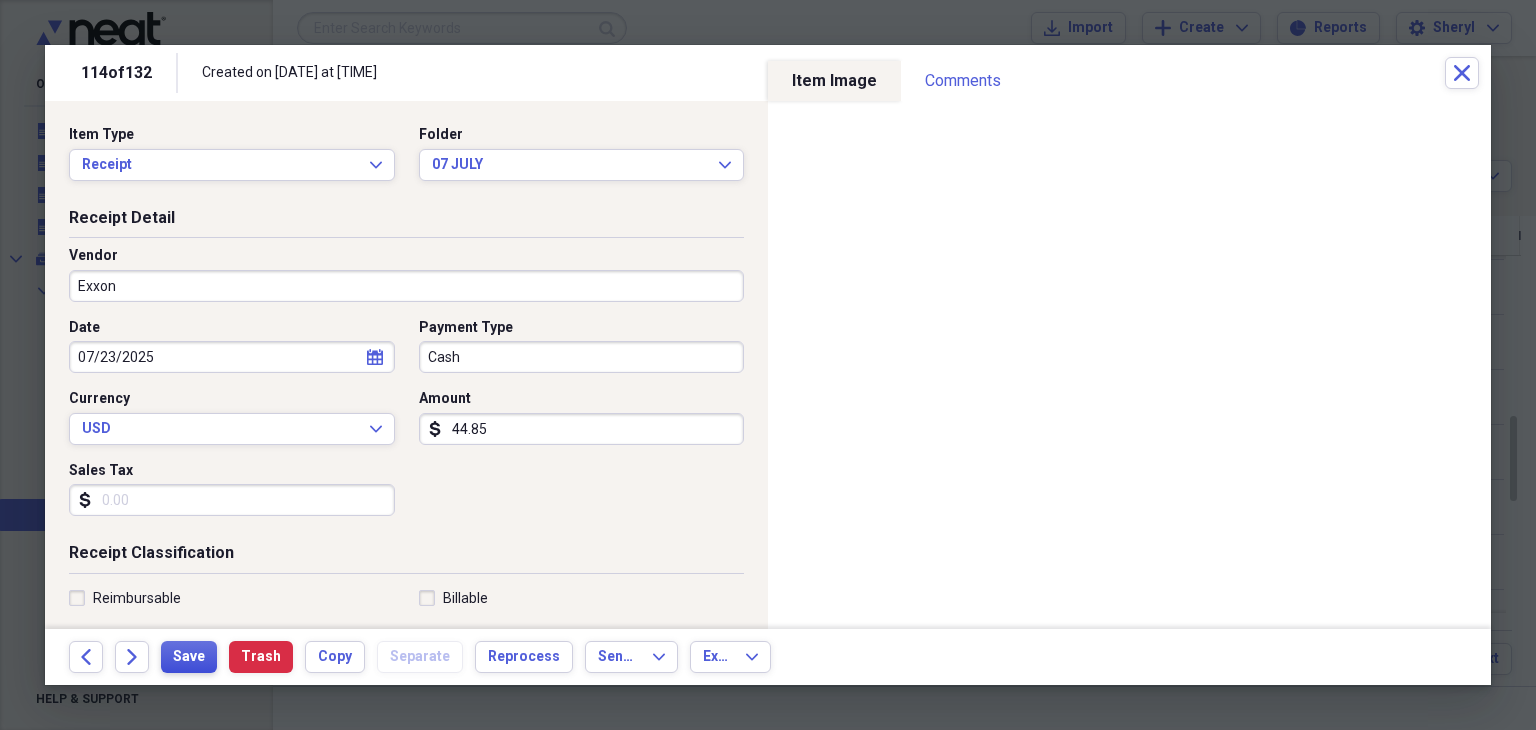 type on "fuel" 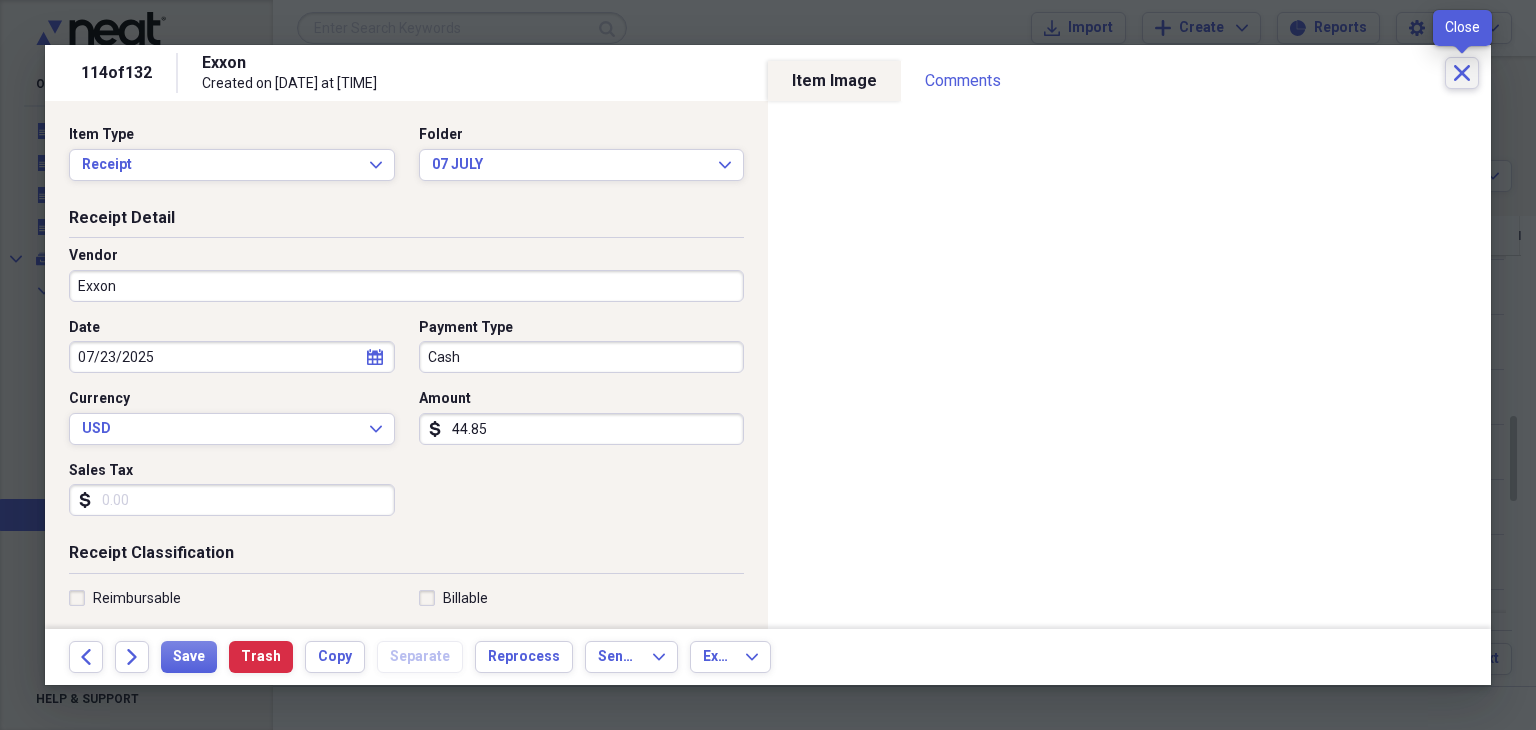 click 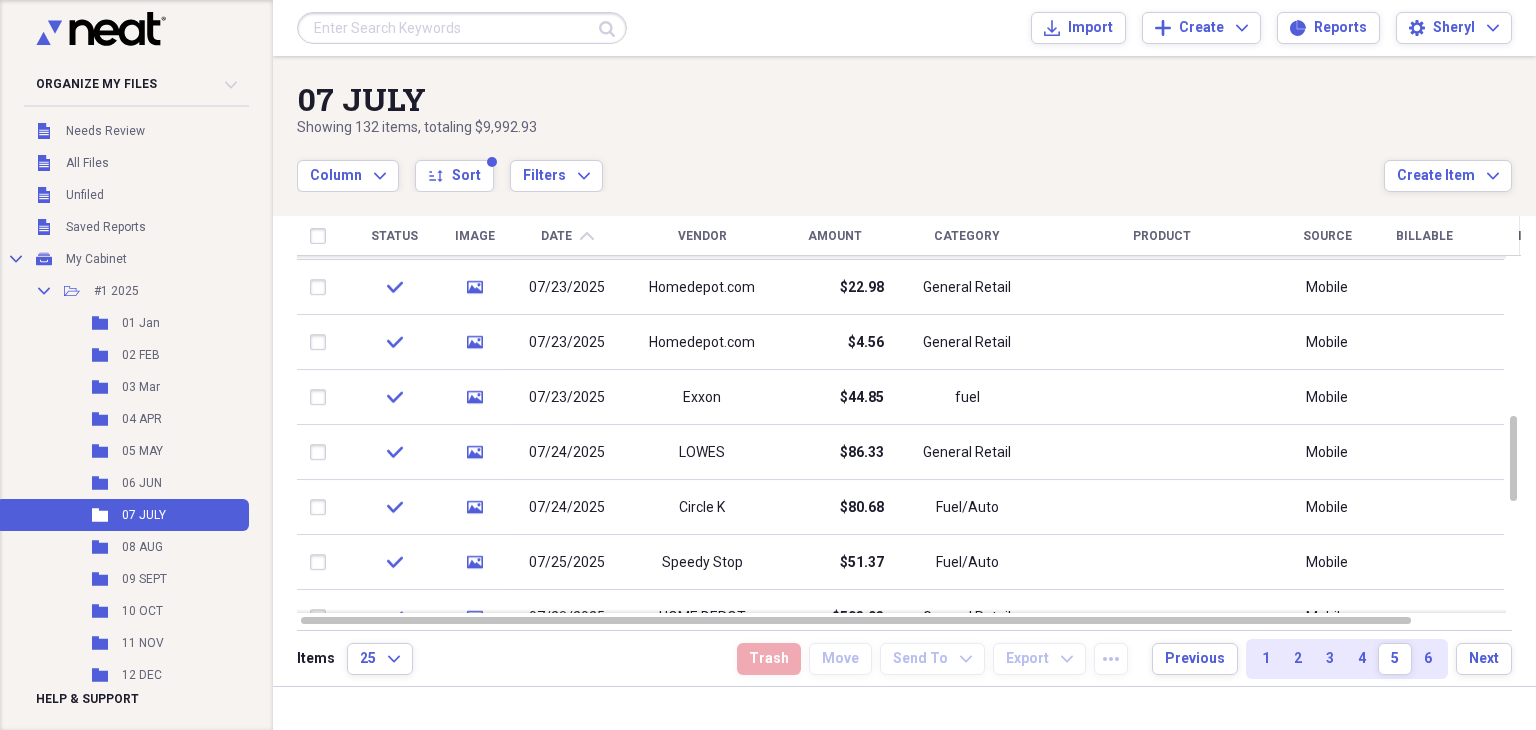 click on "2" at bounding box center (1298, 659) 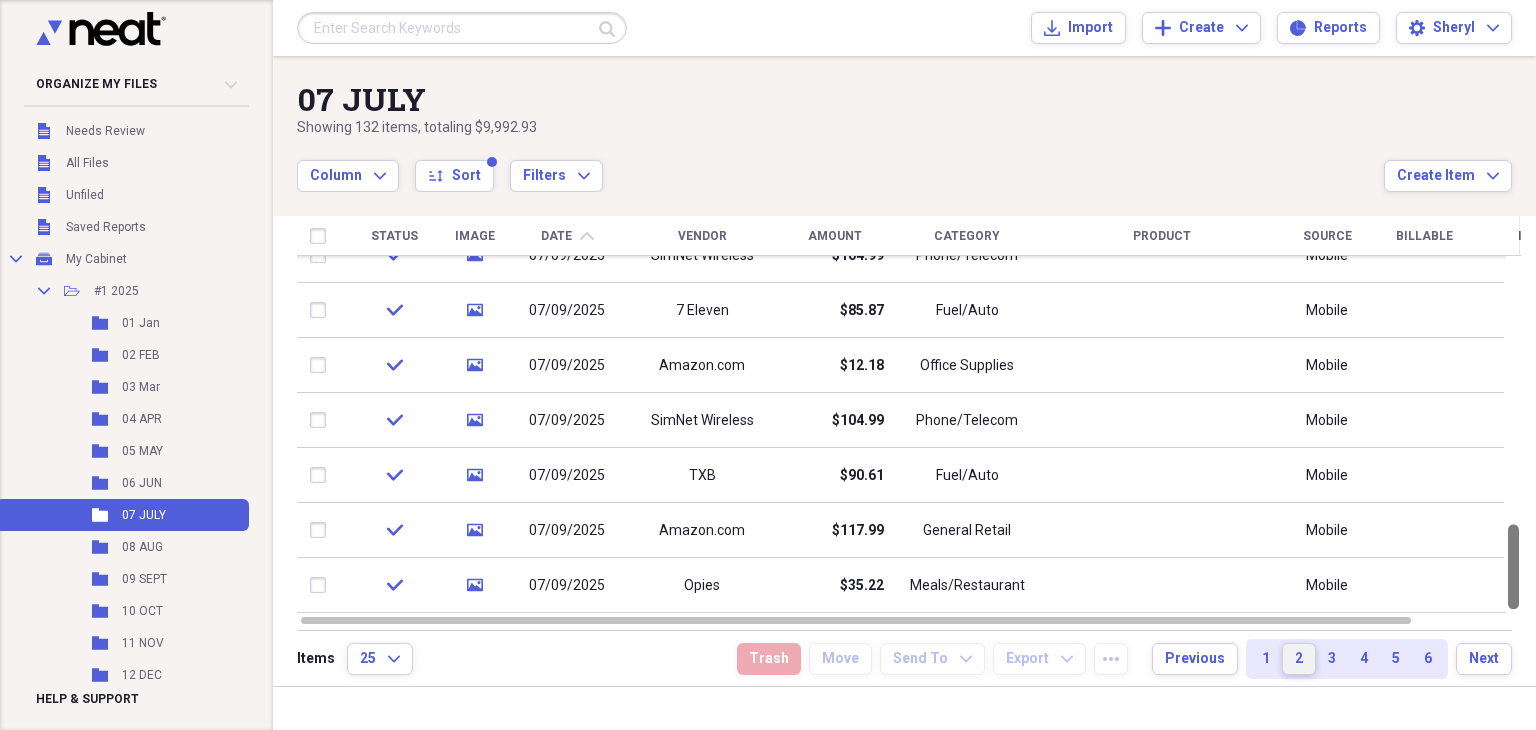 drag, startPoint x: 1528, startPoint y: 310, endPoint x: 1535, endPoint y: 585, distance: 275.08908 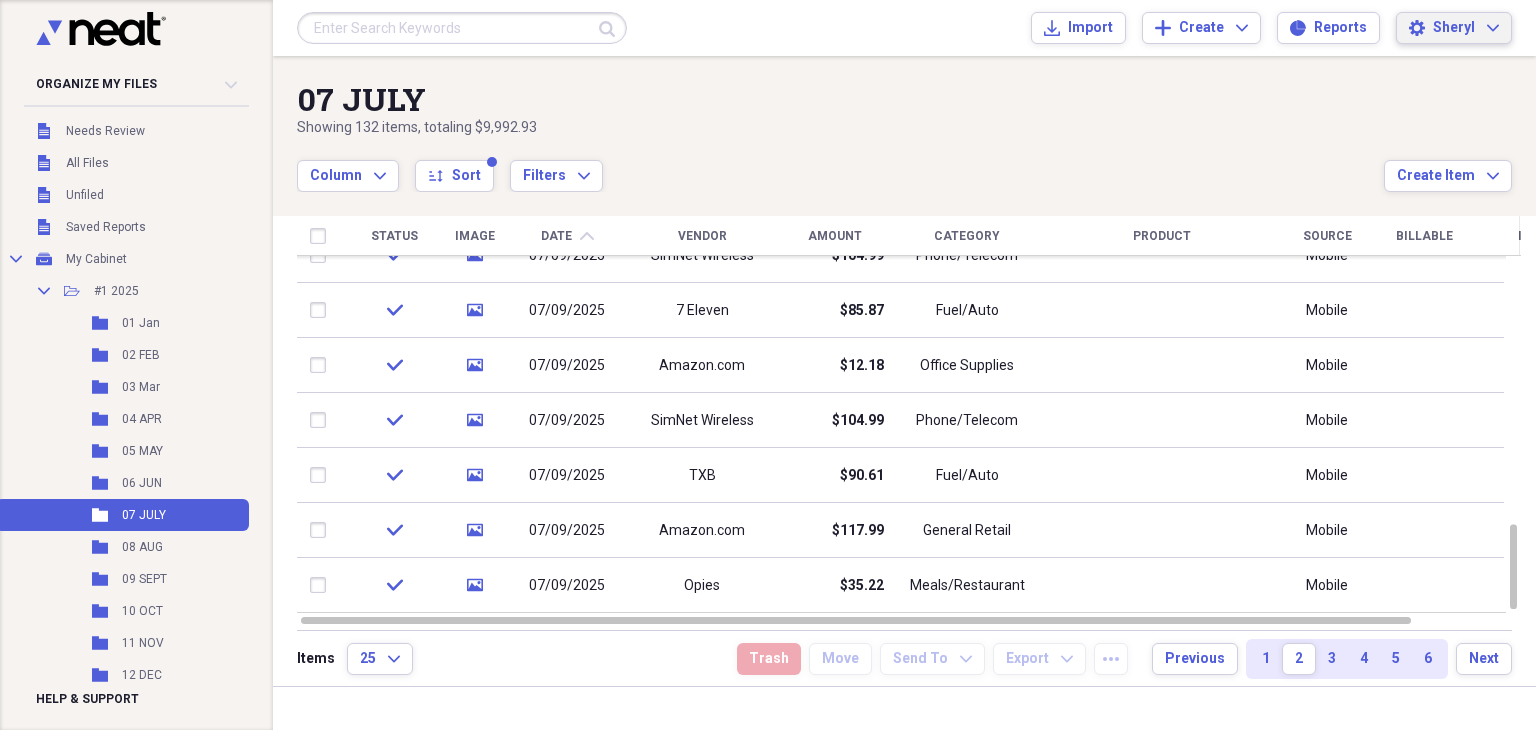 click on "Settings Sheryl Expand" at bounding box center (1454, 28) 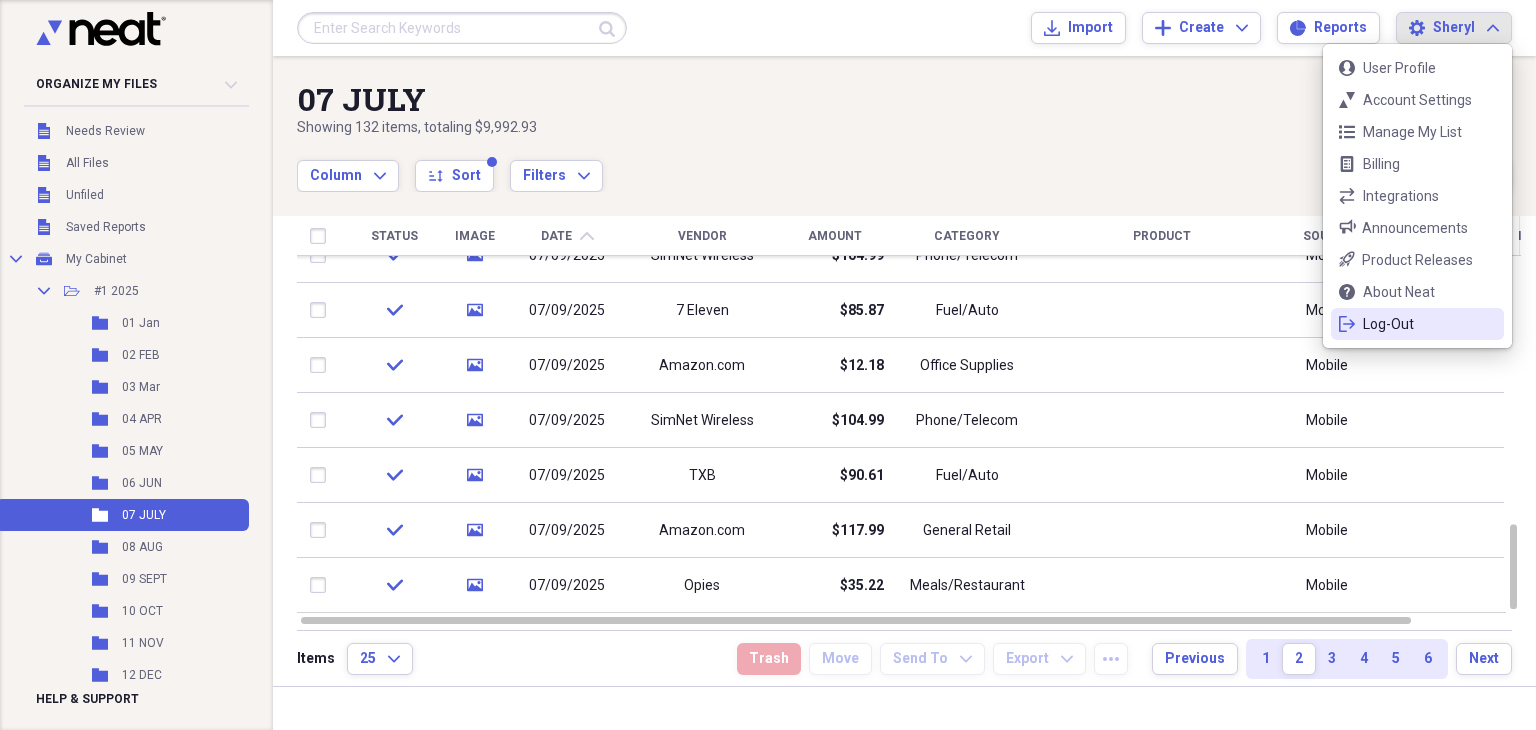 click on "logout Log-Out" at bounding box center [1417, 324] 